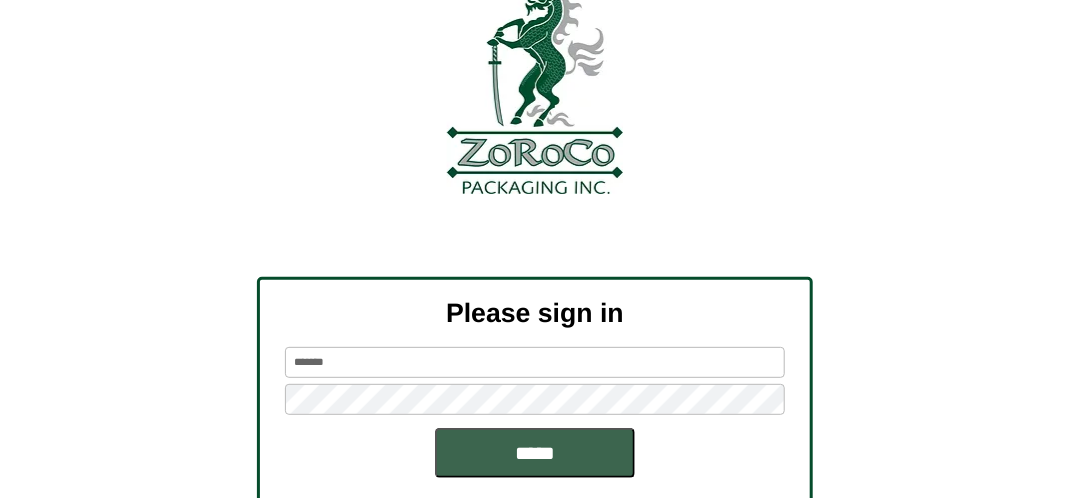 scroll, scrollTop: 226, scrollLeft: 0, axis: vertical 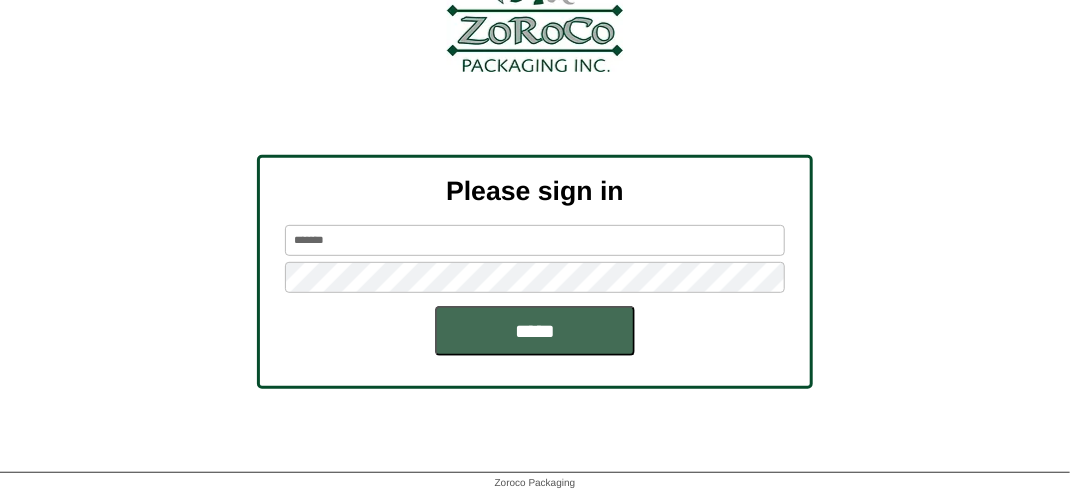 click on "*****" at bounding box center (535, 331) 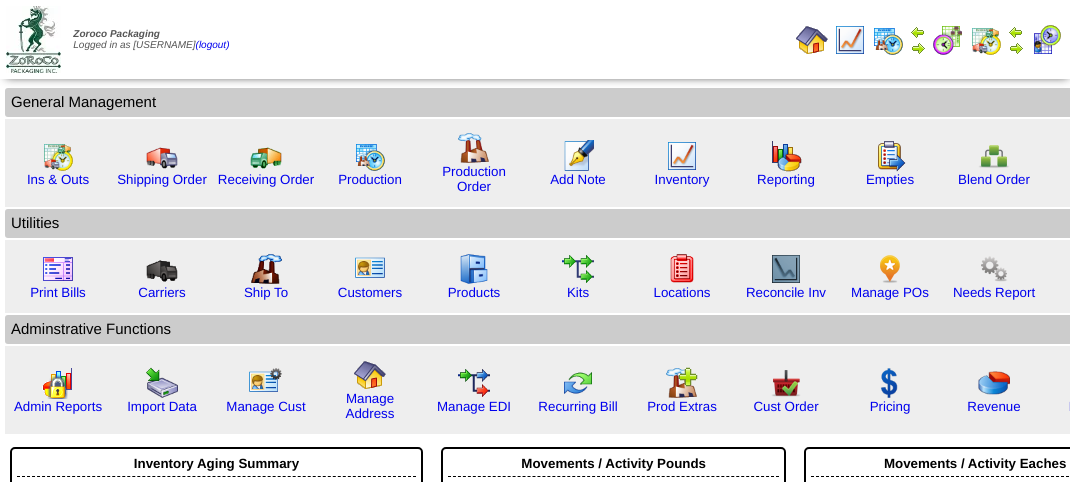 scroll, scrollTop: 0, scrollLeft: 0, axis: both 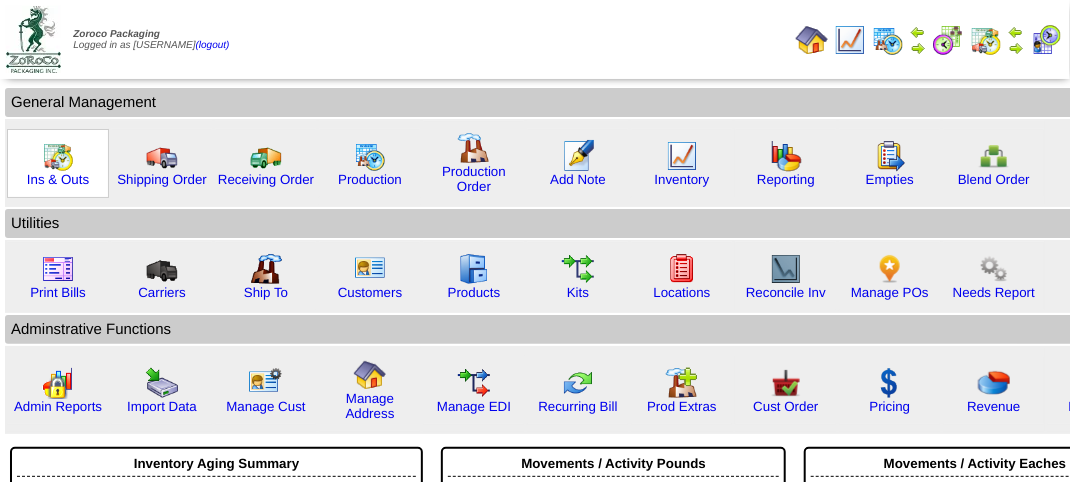 click at bounding box center [58, 156] 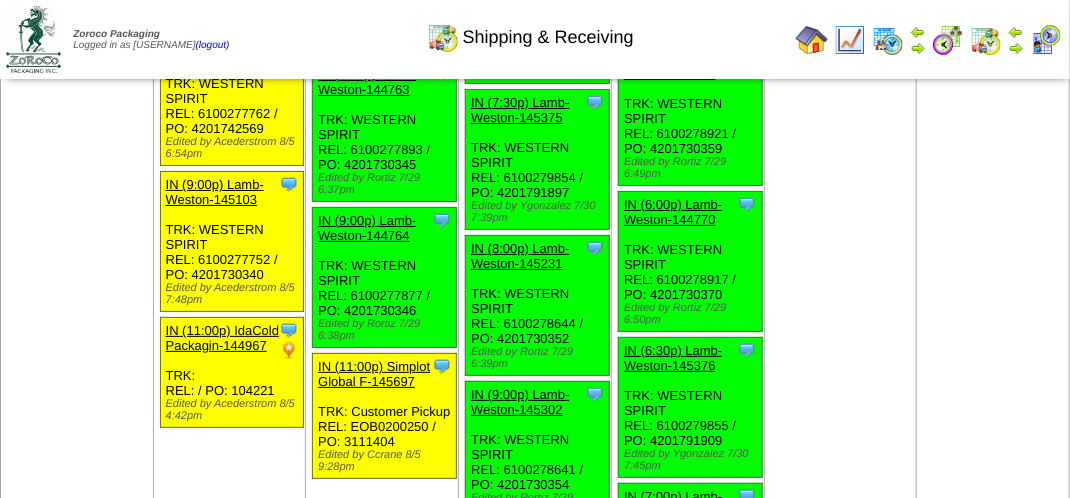 scroll, scrollTop: 2200, scrollLeft: 0, axis: vertical 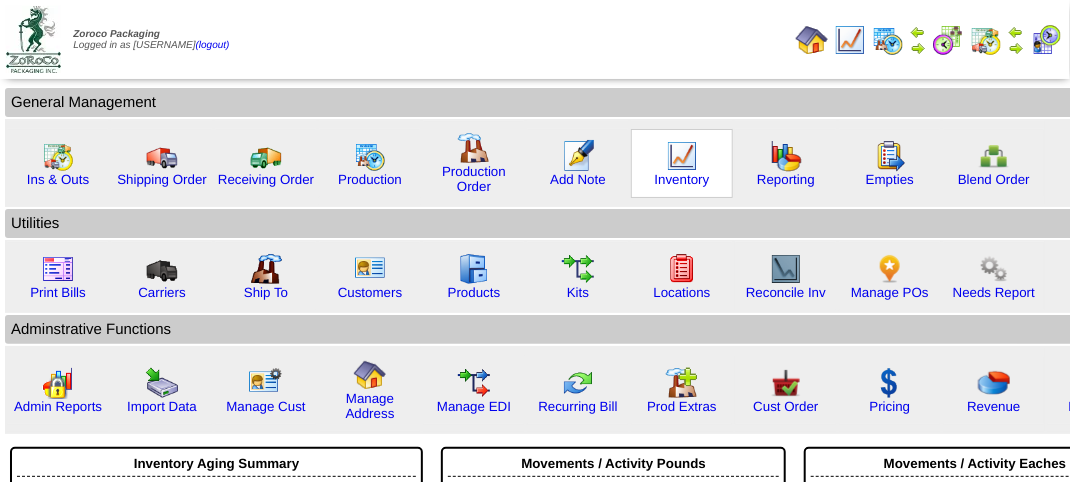 click at bounding box center [682, 156] 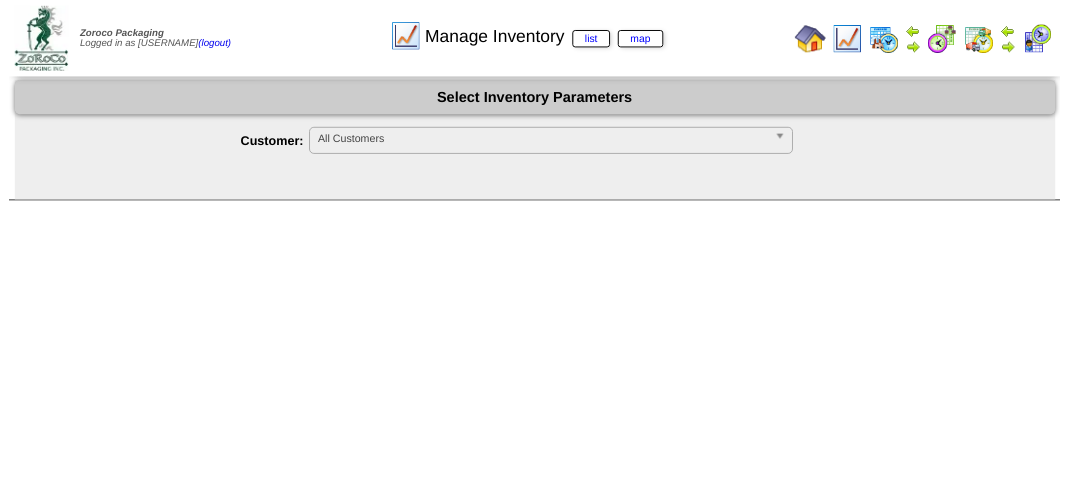 scroll, scrollTop: 0, scrollLeft: 0, axis: both 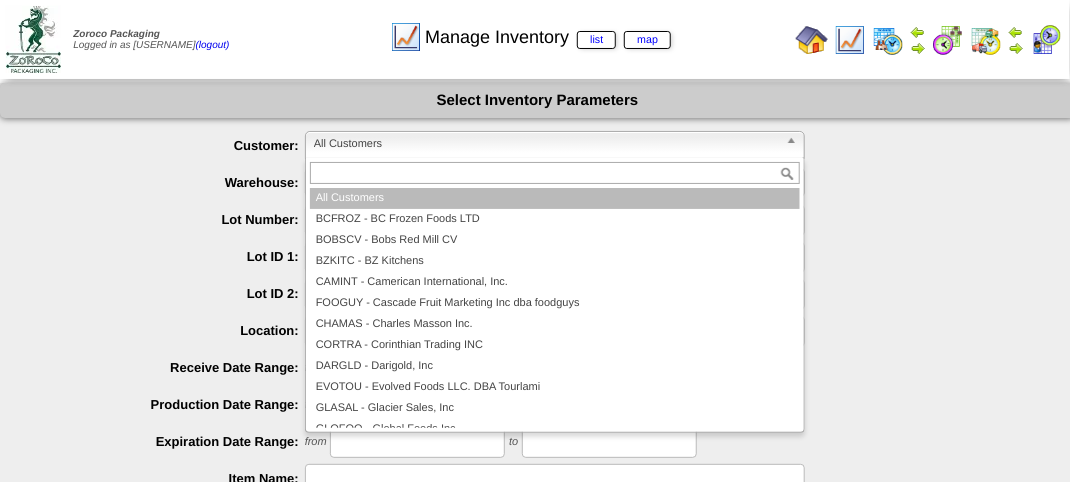 click on "All Customers" at bounding box center [546, 144] 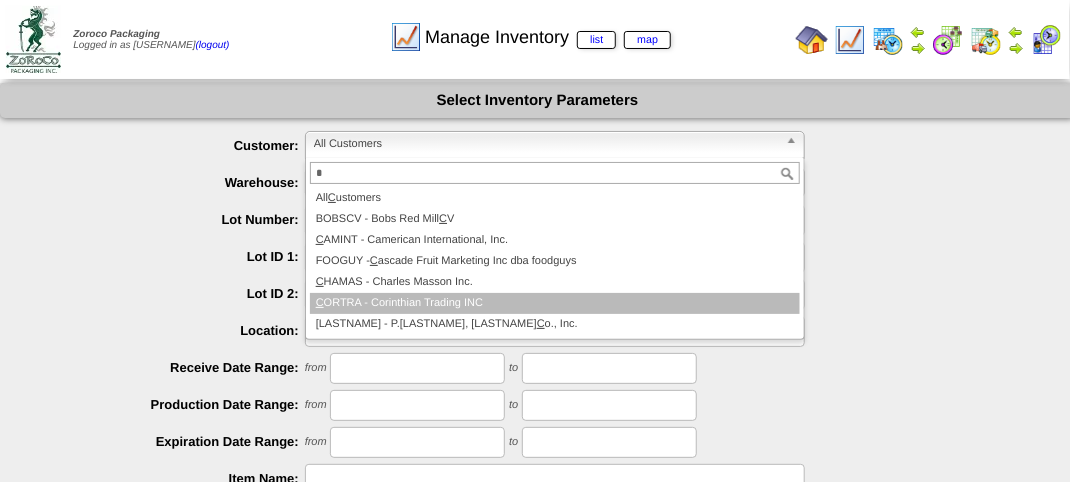 type on "*" 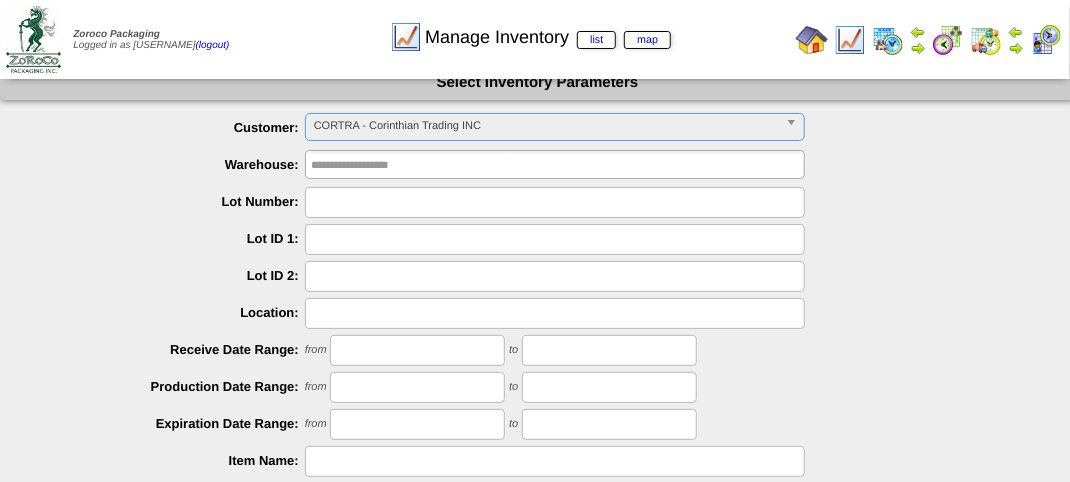 scroll, scrollTop: 351, scrollLeft: 0, axis: vertical 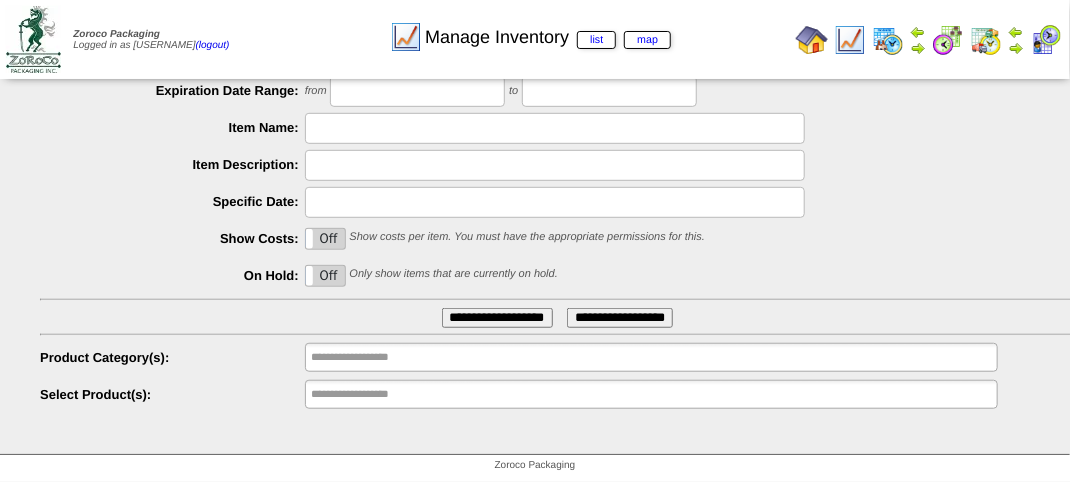 type 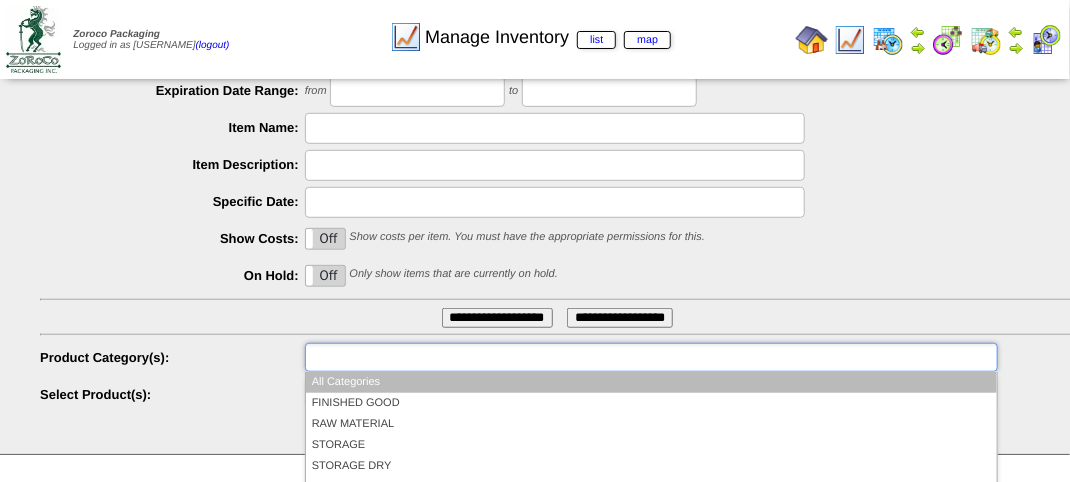 click at bounding box center [375, 357] 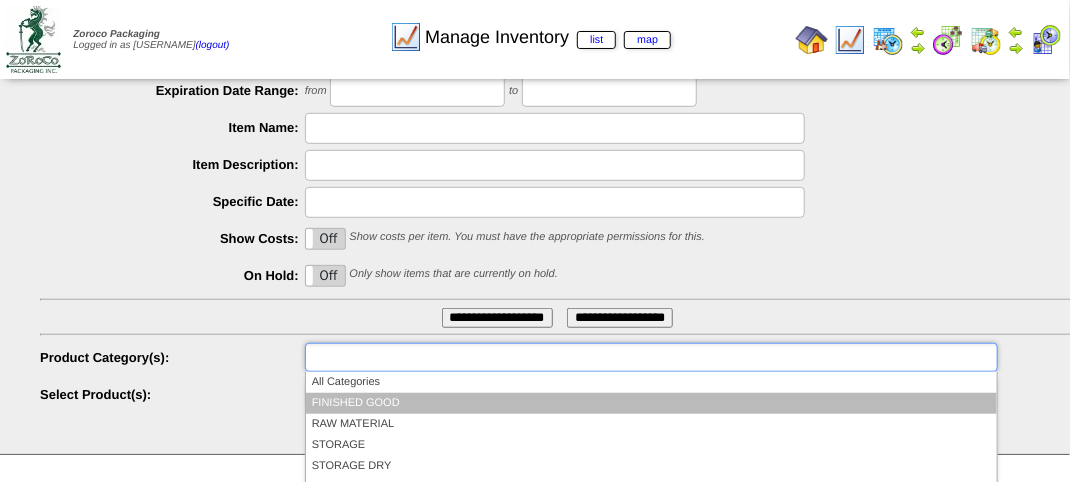 click on "FINISHED GOOD" at bounding box center (651, 403) 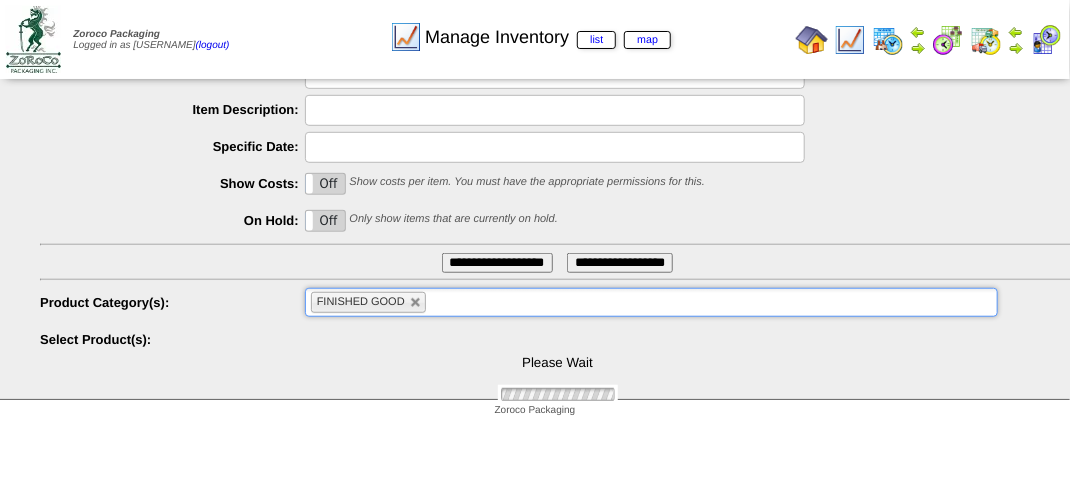 scroll, scrollTop: 481, scrollLeft: 0, axis: vertical 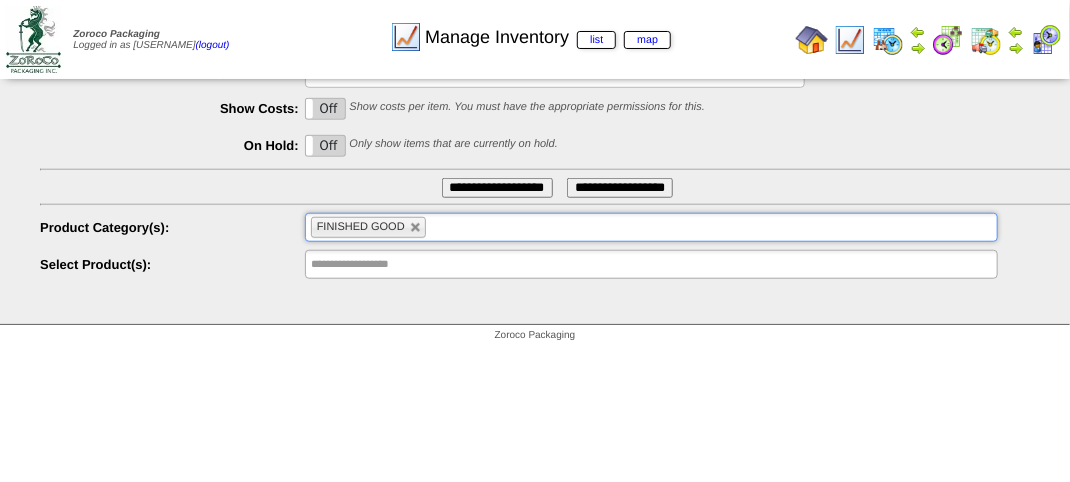 type 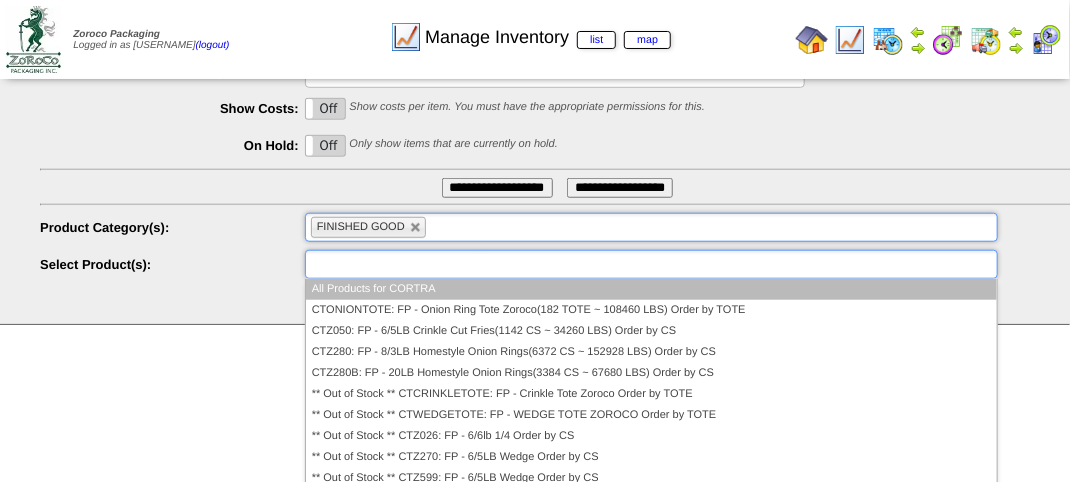 click at bounding box center [375, 264] 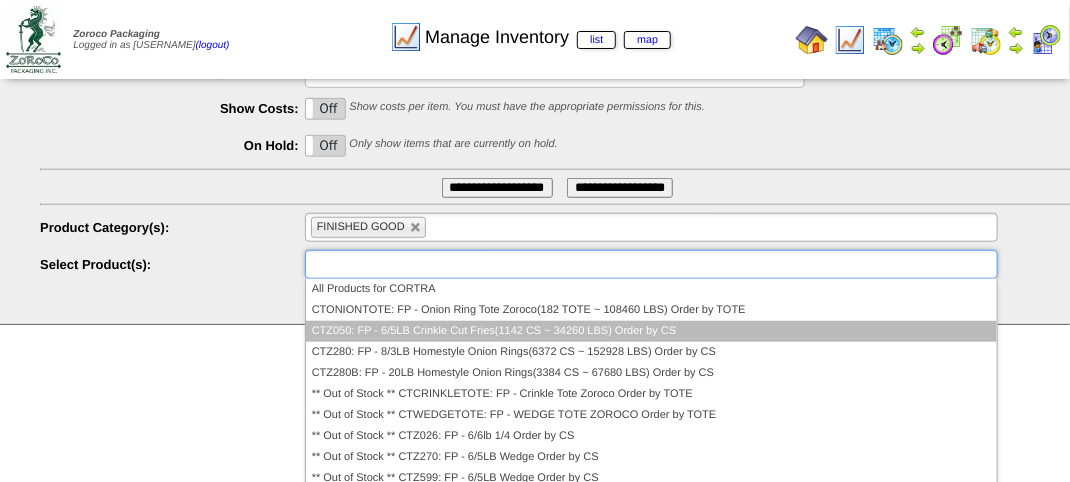 click on "CTZ050: FP - 6/5LB Crinkle Cut Fries(1142 CS ~ 34260 LBS) Order by CS" at bounding box center [651, 331] 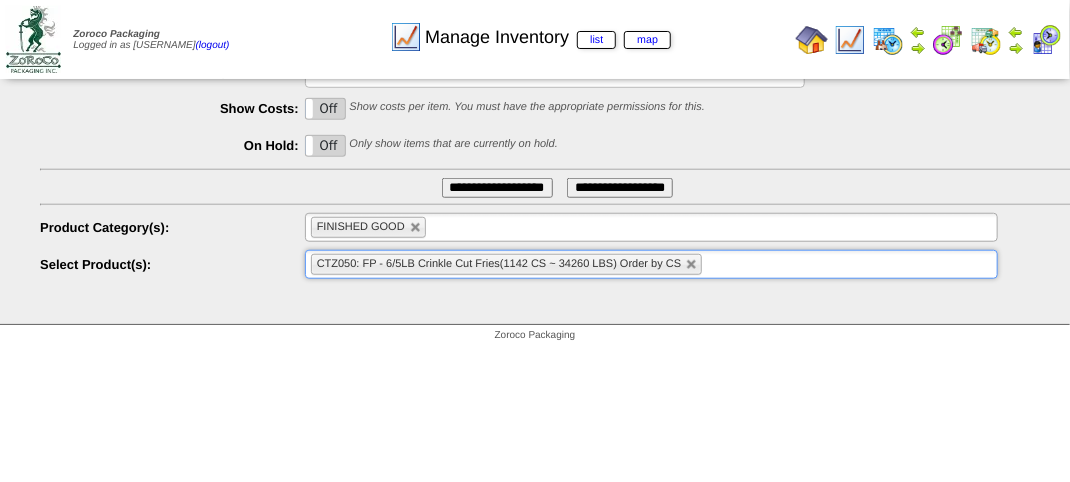 click on "**********" at bounding box center (497, 188) 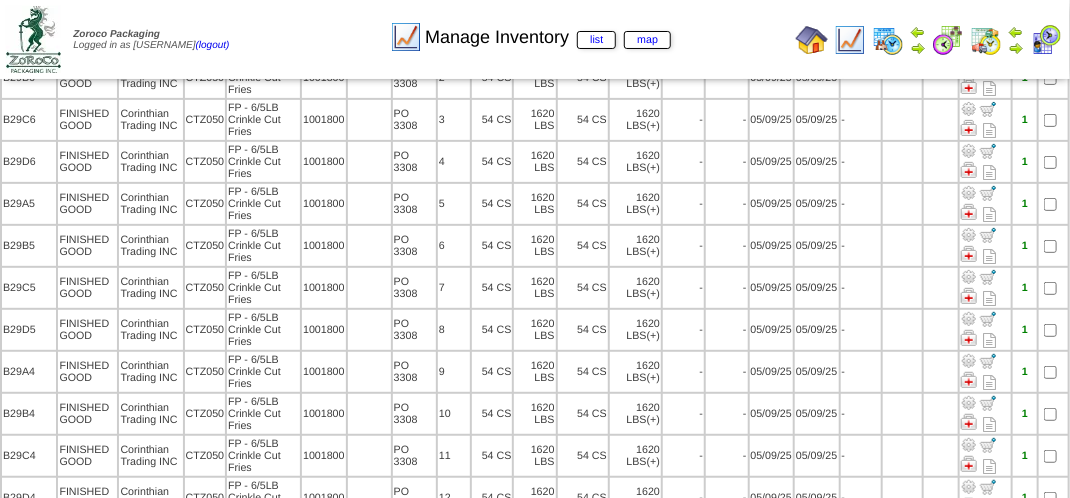 scroll, scrollTop: 0, scrollLeft: 0, axis: both 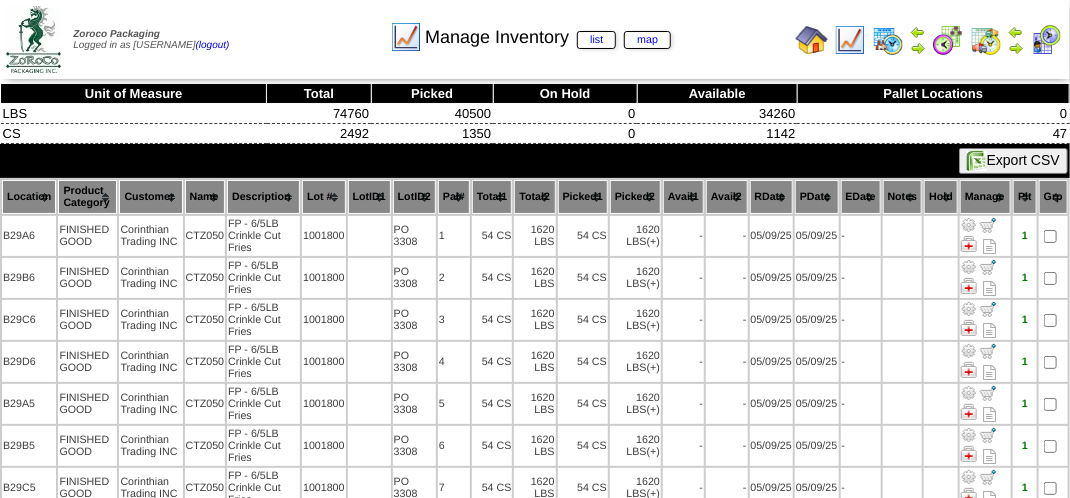 drag, startPoint x: 13, startPoint y: 190, endPoint x: 30, endPoint y: 191, distance: 17.029387 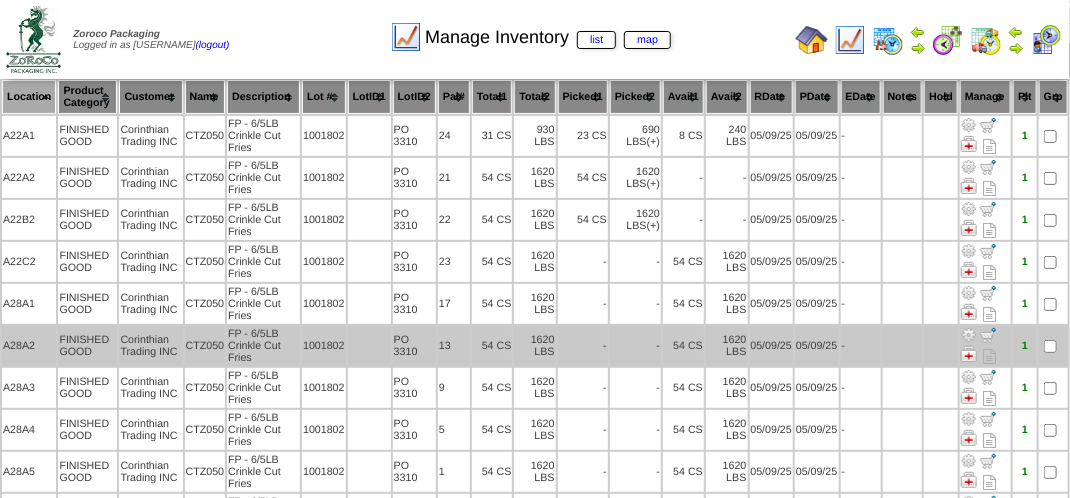 scroll, scrollTop: 0, scrollLeft: 0, axis: both 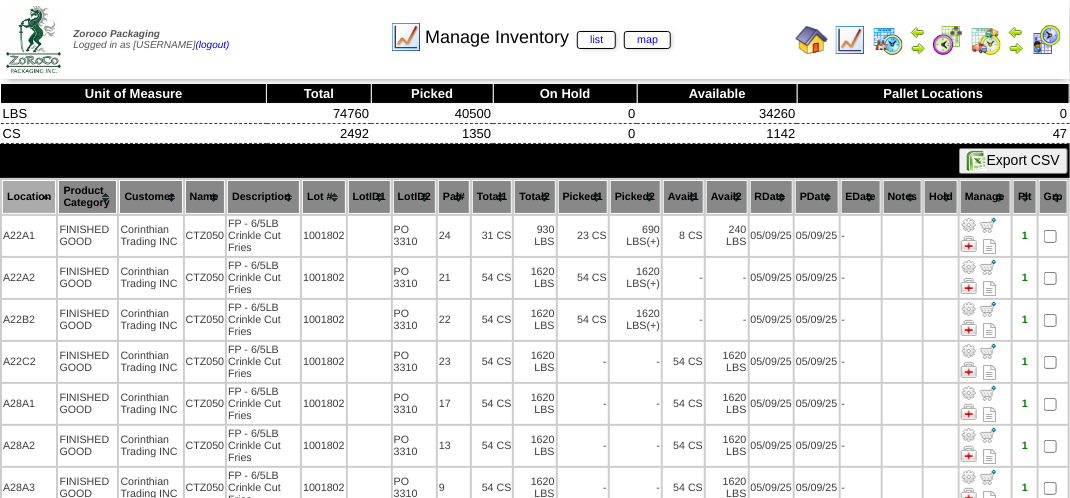 click at bounding box center [986, 40] 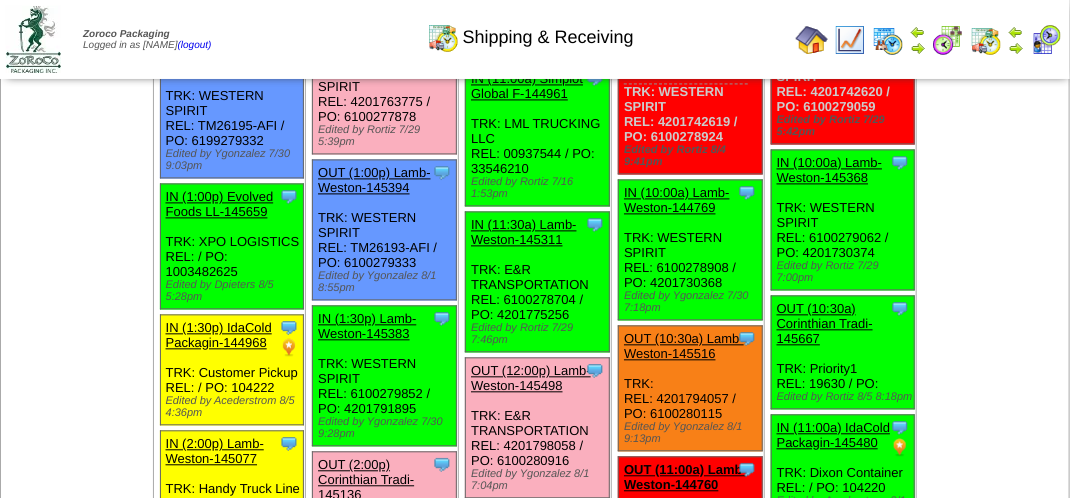 scroll, scrollTop: 1300, scrollLeft: 0, axis: vertical 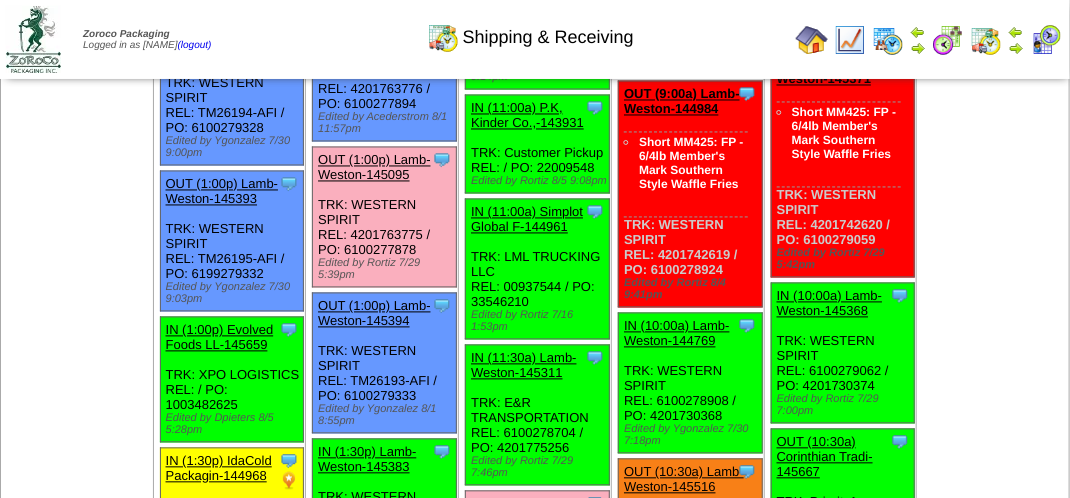 click on "OUT
(1:00p)
Lamb-Weston-145095" at bounding box center (374, 168) 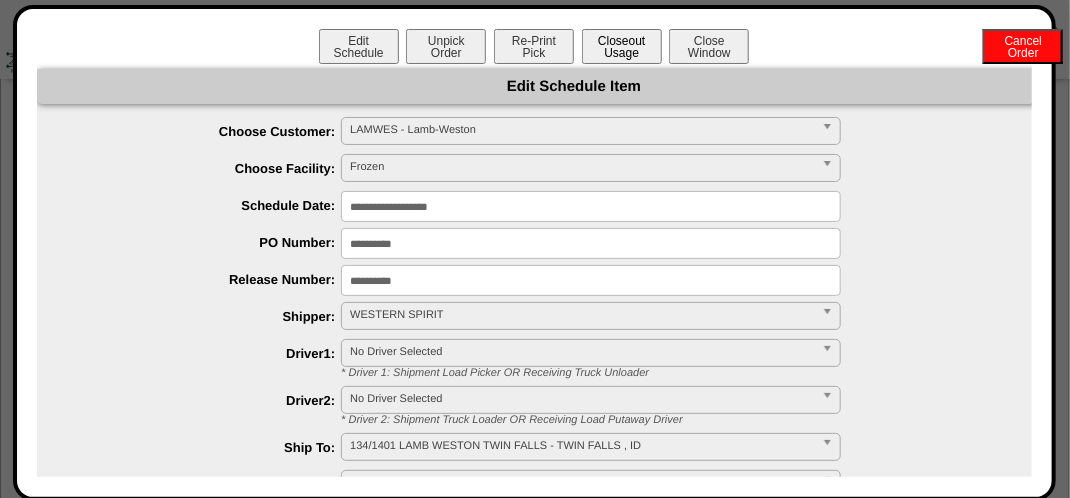 click on "Closeout Usage" at bounding box center [622, 46] 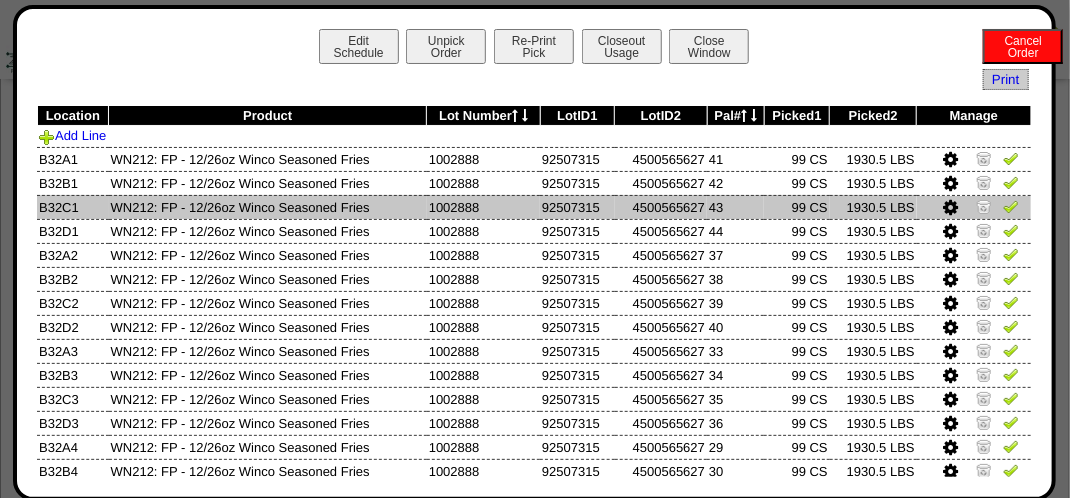 click at bounding box center (1011, 206) 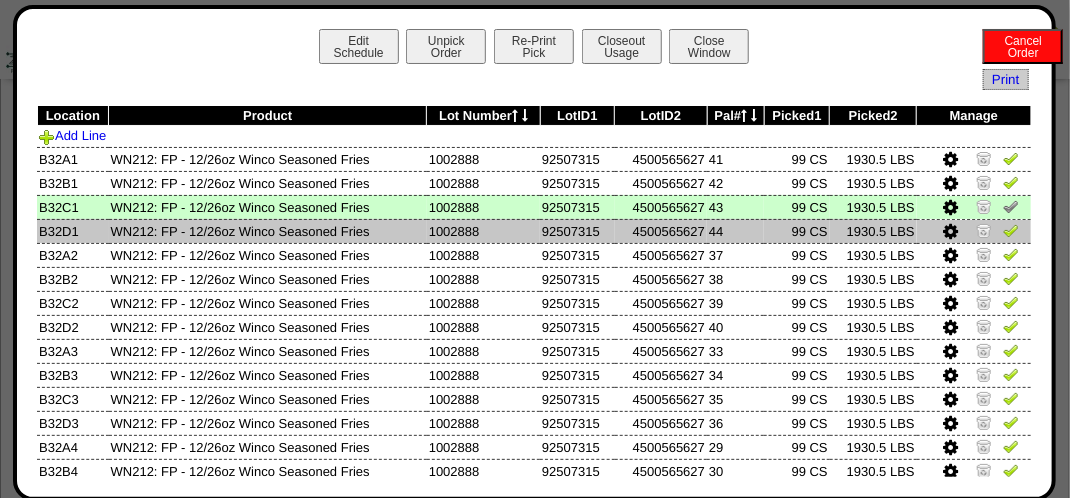 click at bounding box center [1011, 230] 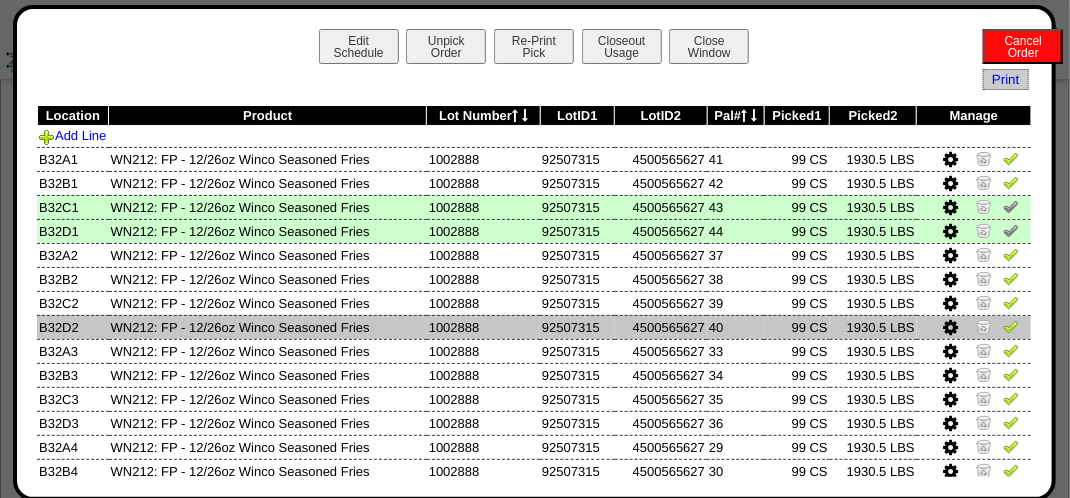 click at bounding box center (1011, 326) 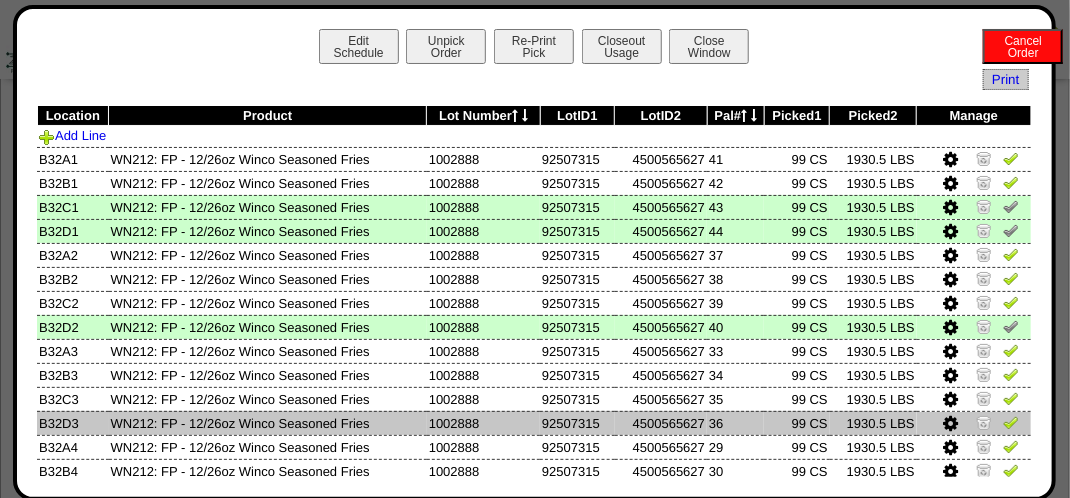 click at bounding box center [1011, 422] 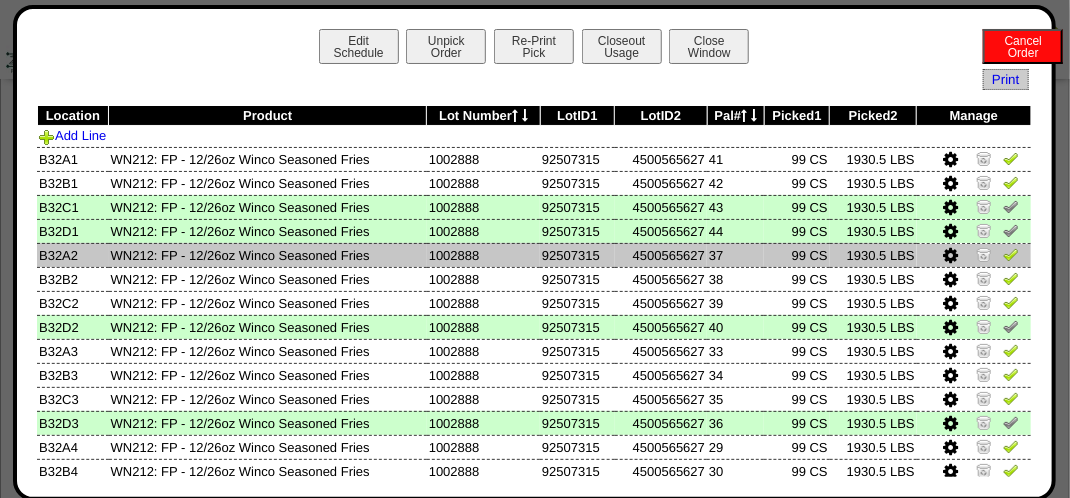 click at bounding box center (1011, 254) 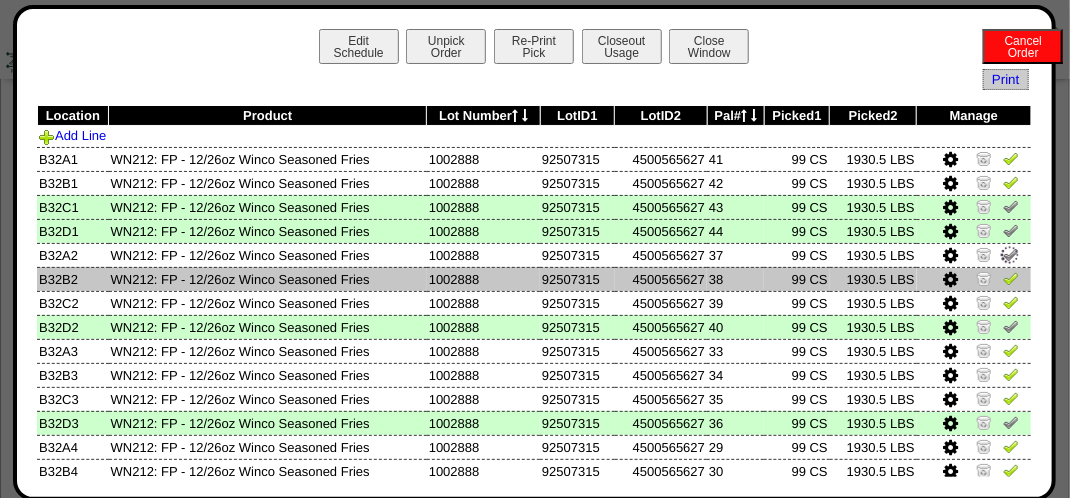 click at bounding box center (1011, 278) 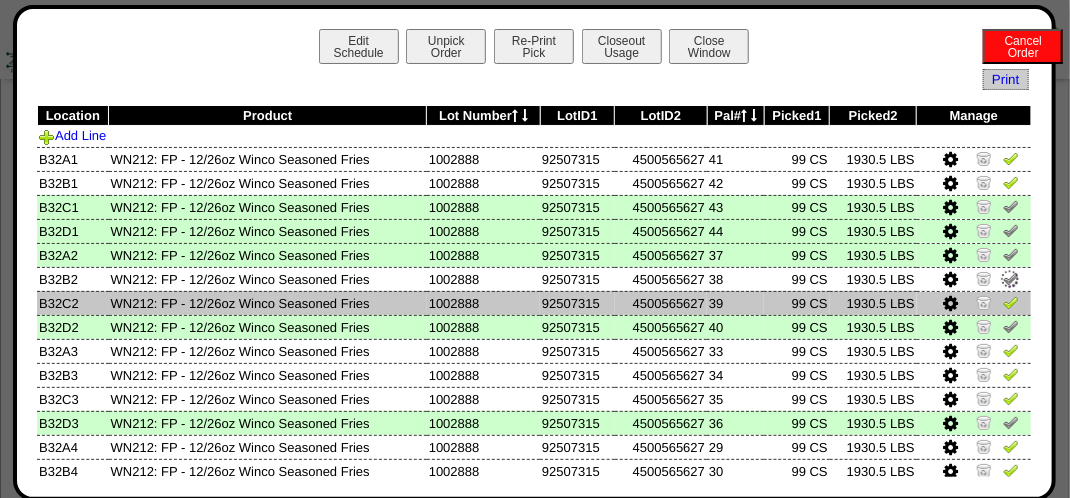 click at bounding box center (1011, 302) 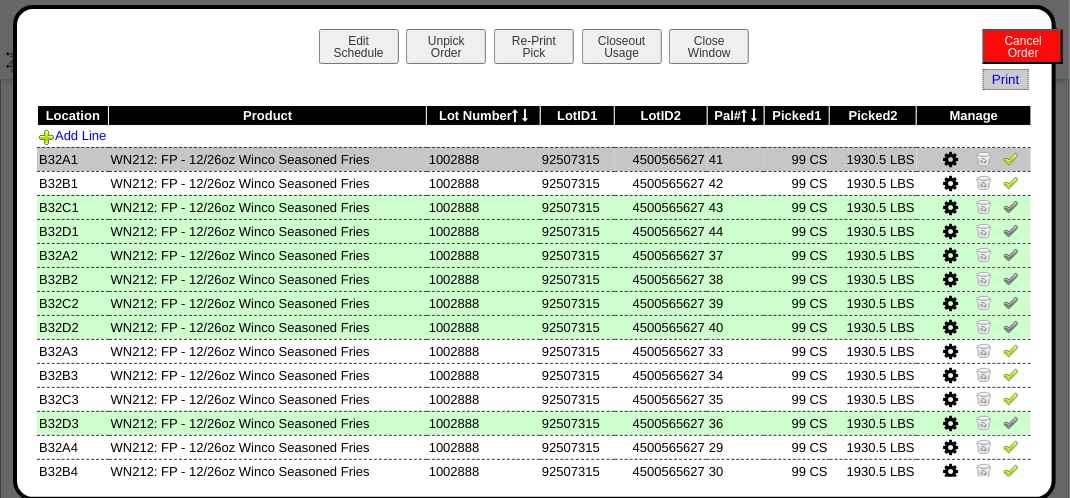 click at bounding box center (1011, 158) 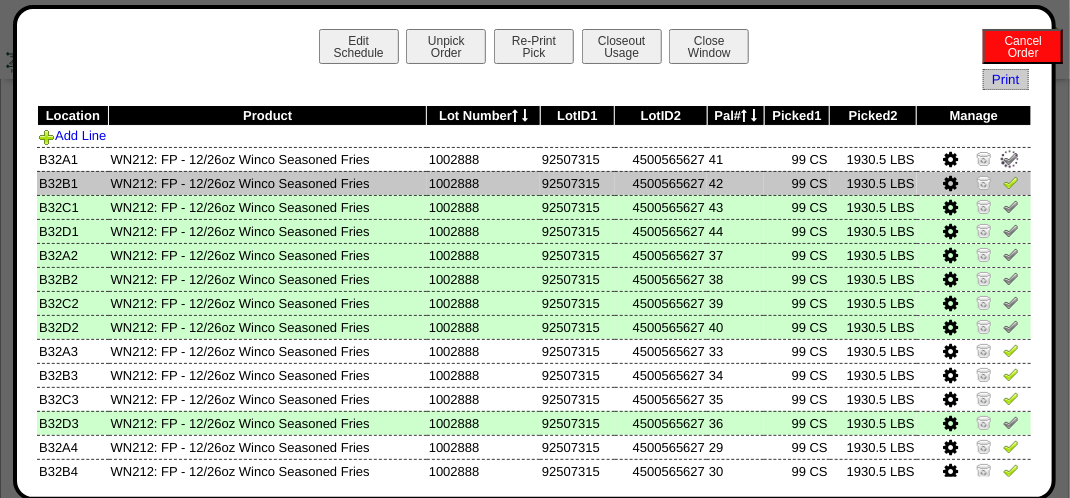 click at bounding box center [1011, 182] 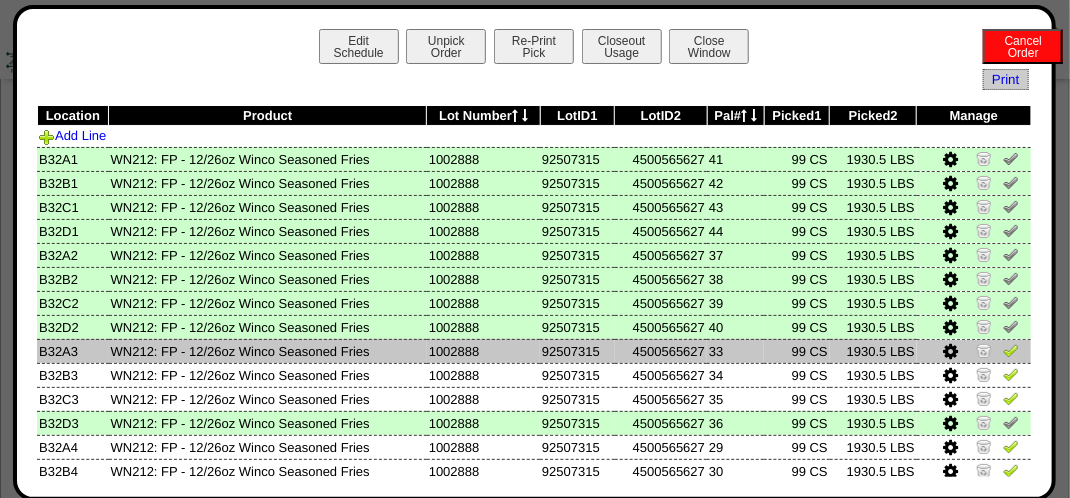 click at bounding box center [1011, 350] 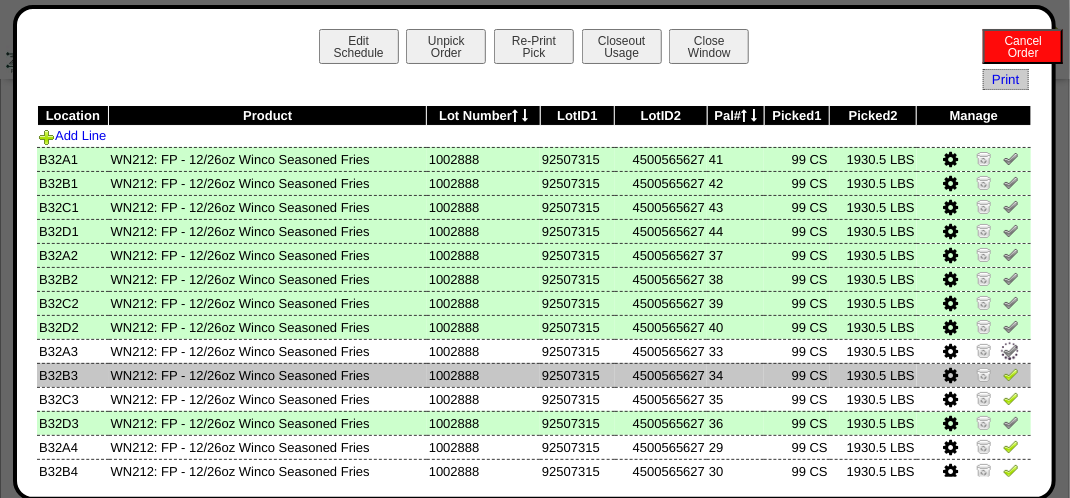 click at bounding box center [1011, 374] 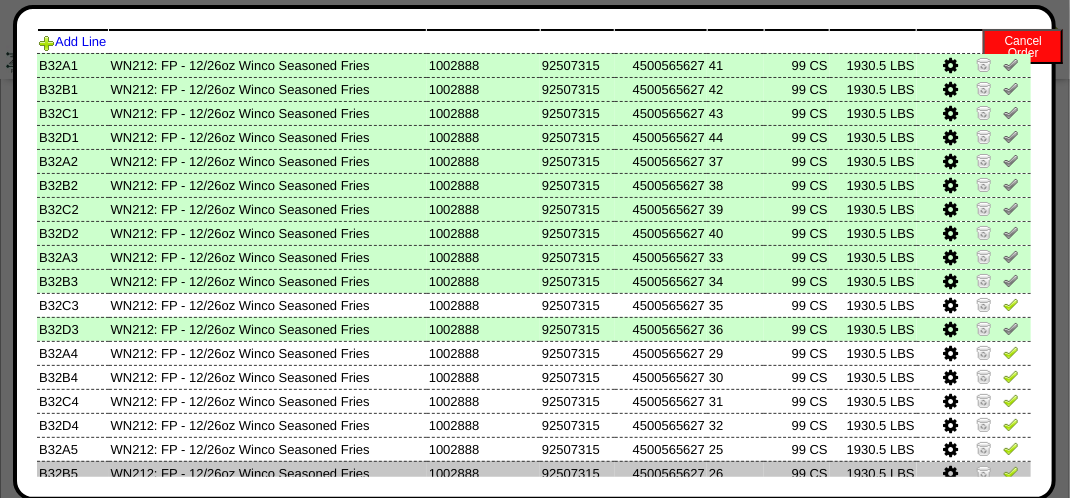 scroll, scrollTop: 200, scrollLeft: 0, axis: vertical 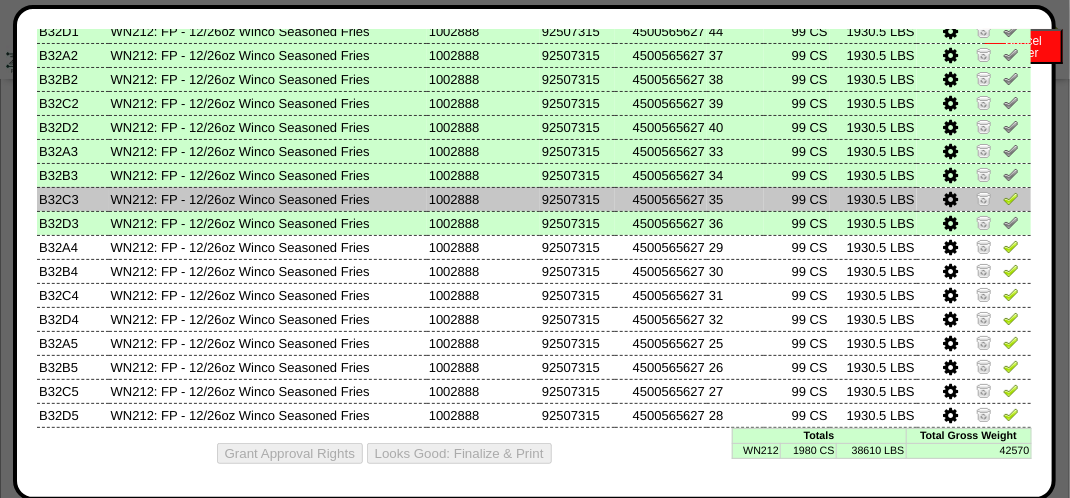 click at bounding box center (1011, 198) 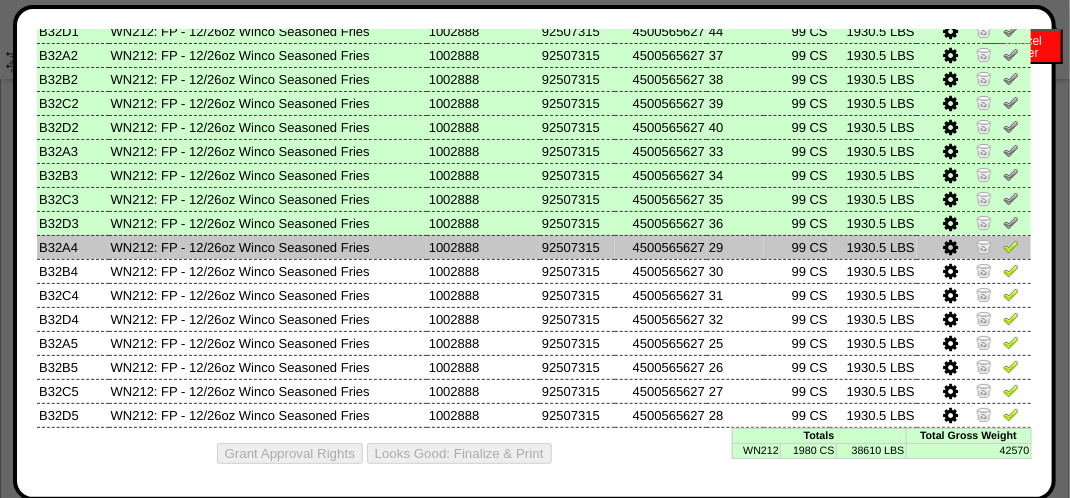 click at bounding box center [1011, 246] 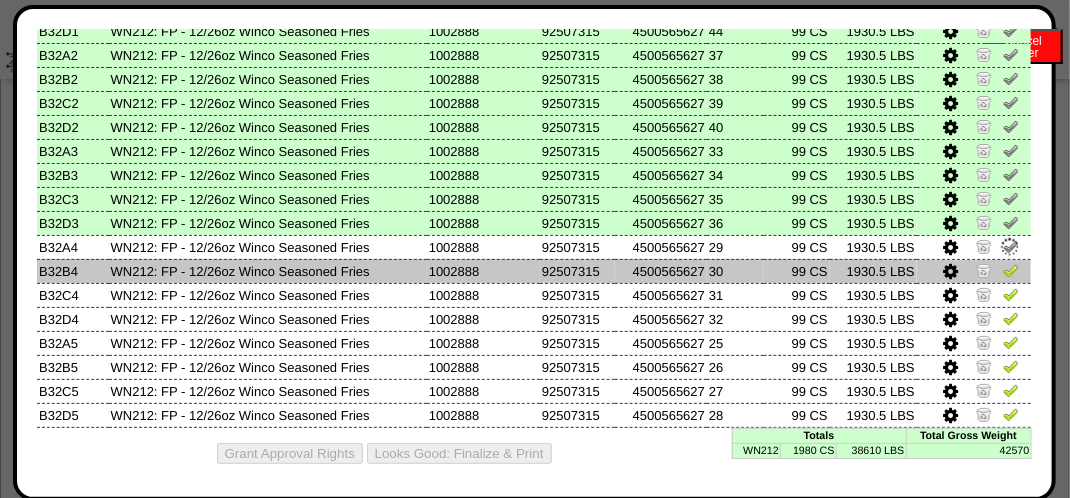 click at bounding box center (1011, 270) 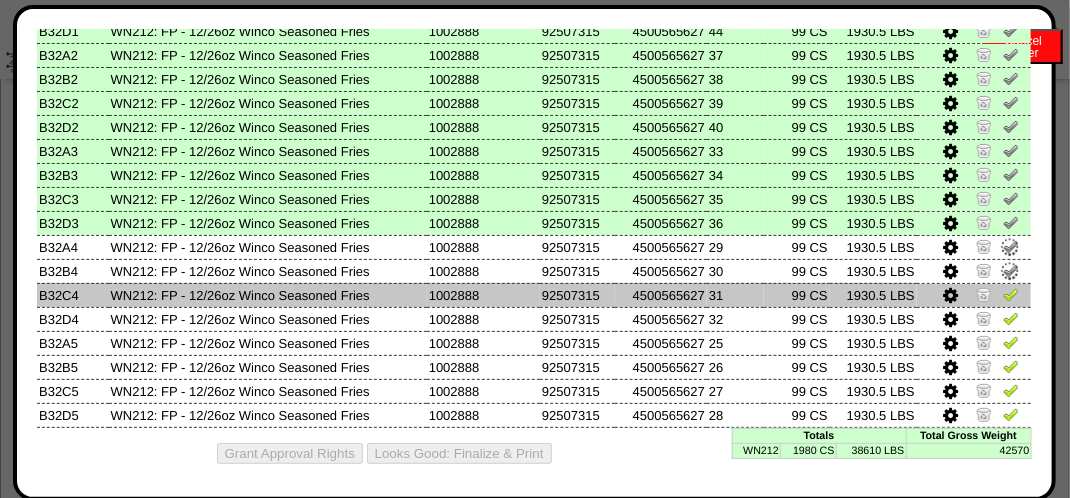 click at bounding box center [1011, 294] 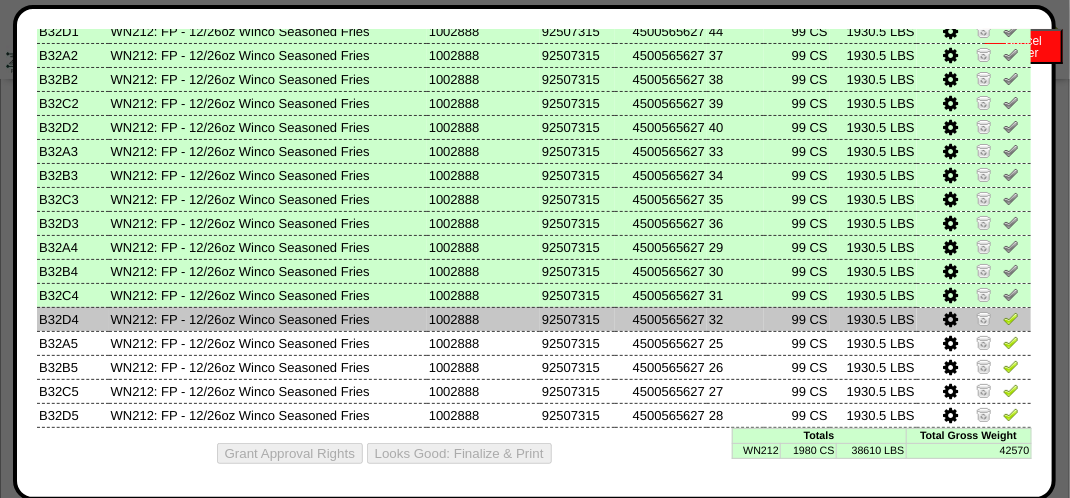click at bounding box center [1011, 318] 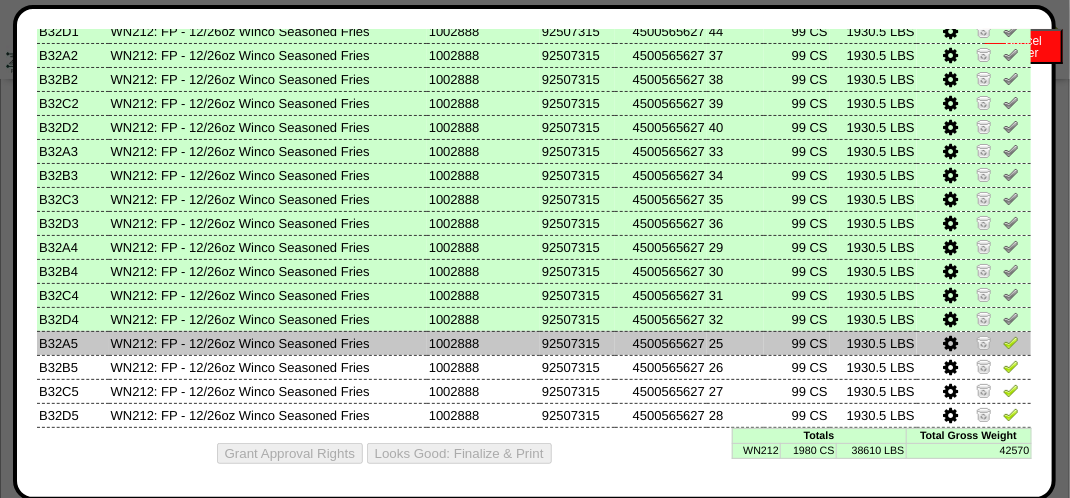 click at bounding box center (1011, 342) 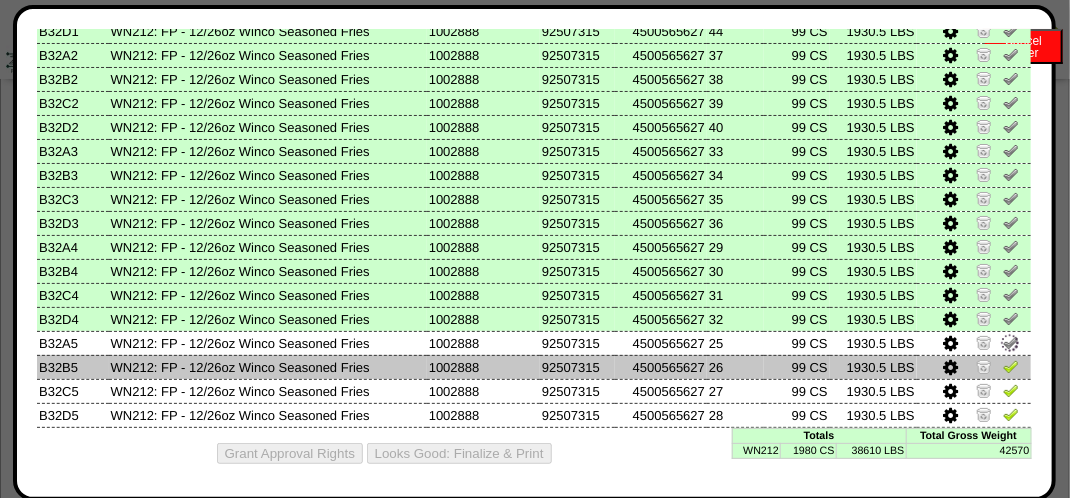 click at bounding box center (1011, 366) 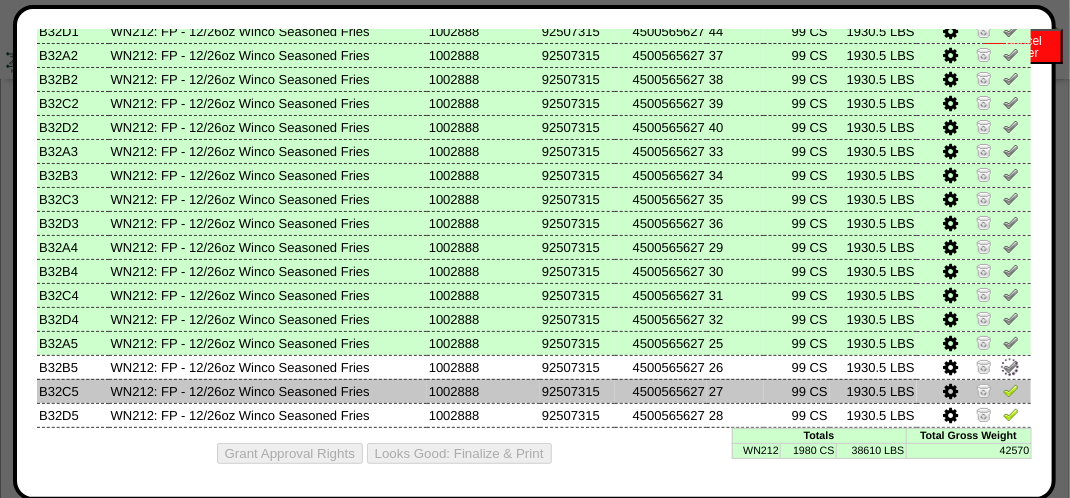 click at bounding box center (1011, 390) 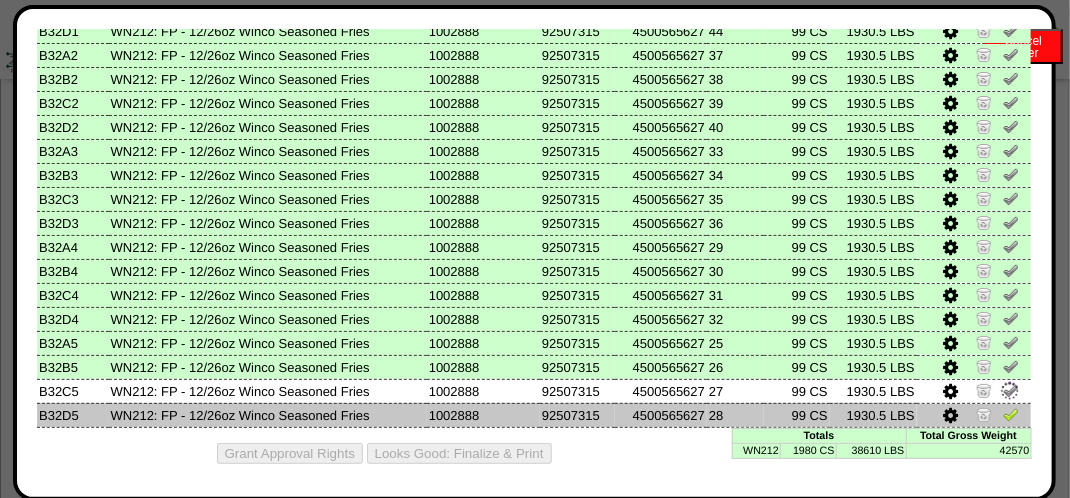 click at bounding box center [1011, 414] 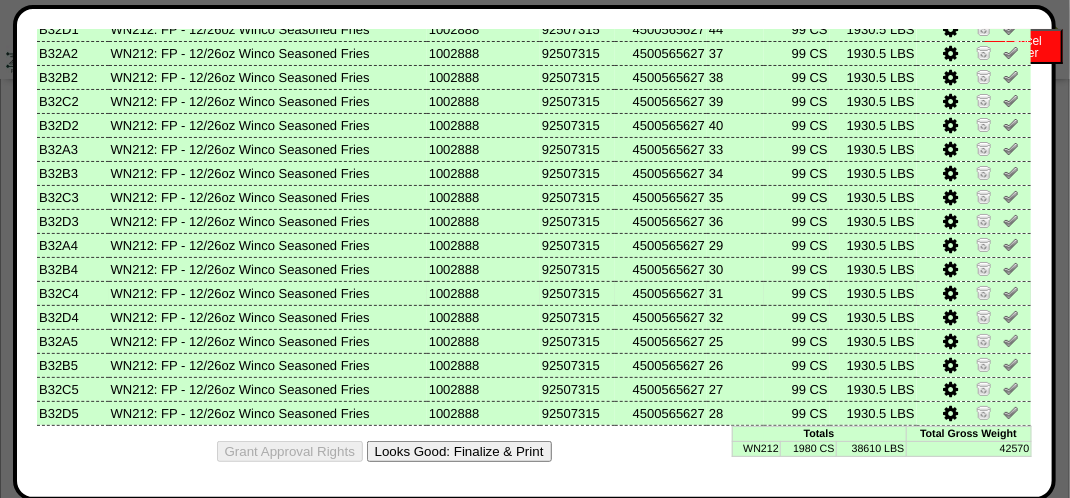 scroll, scrollTop: 205, scrollLeft: 0, axis: vertical 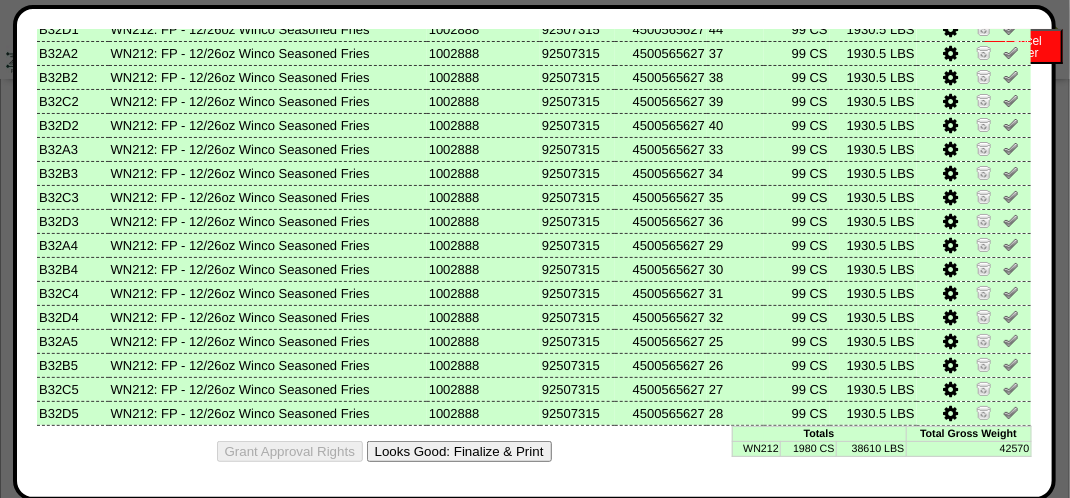 drag, startPoint x: 480, startPoint y: 443, endPoint x: 652, endPoint y: 170, distance: 322.66547 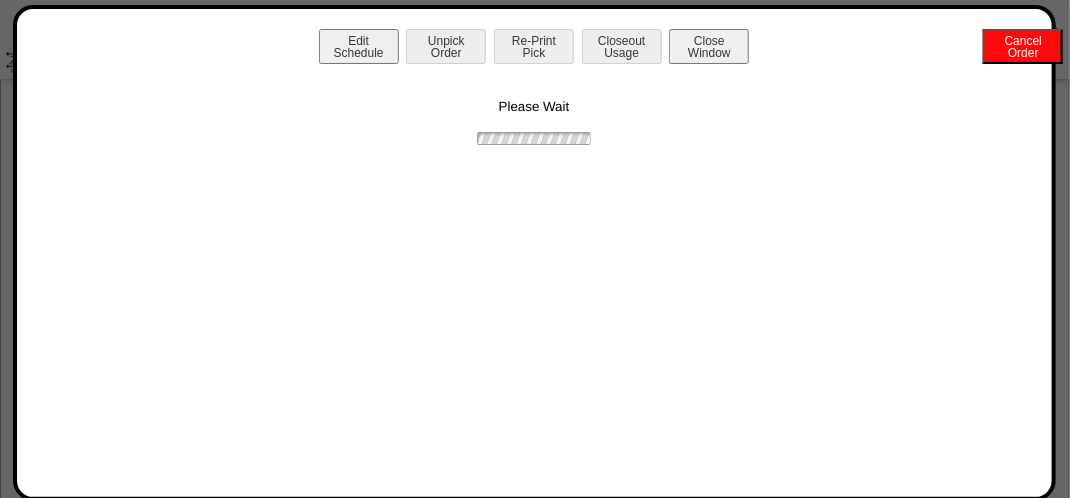scroll, scrollTop: 0, scrollLeft: 0, axis: both 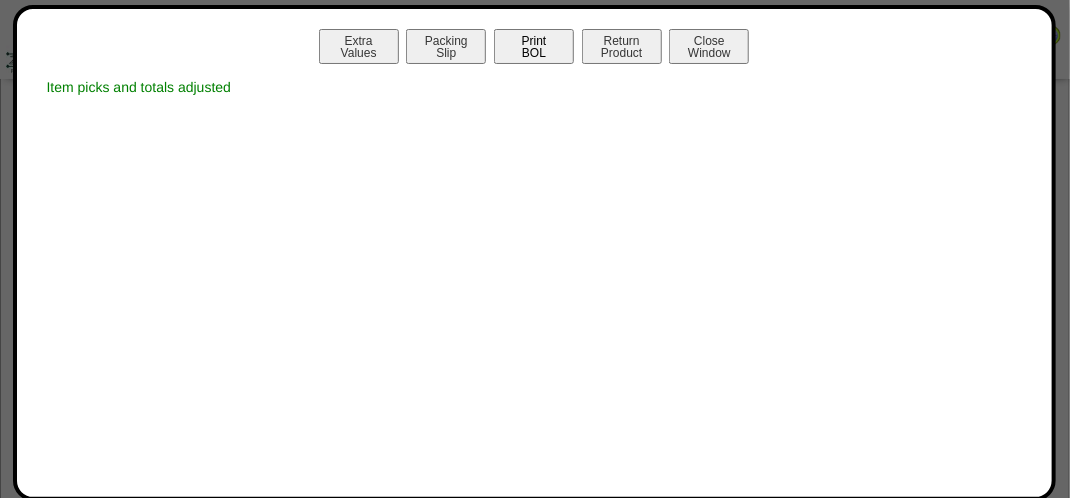 click on "Print BOL" at bounding box center [534, 46] 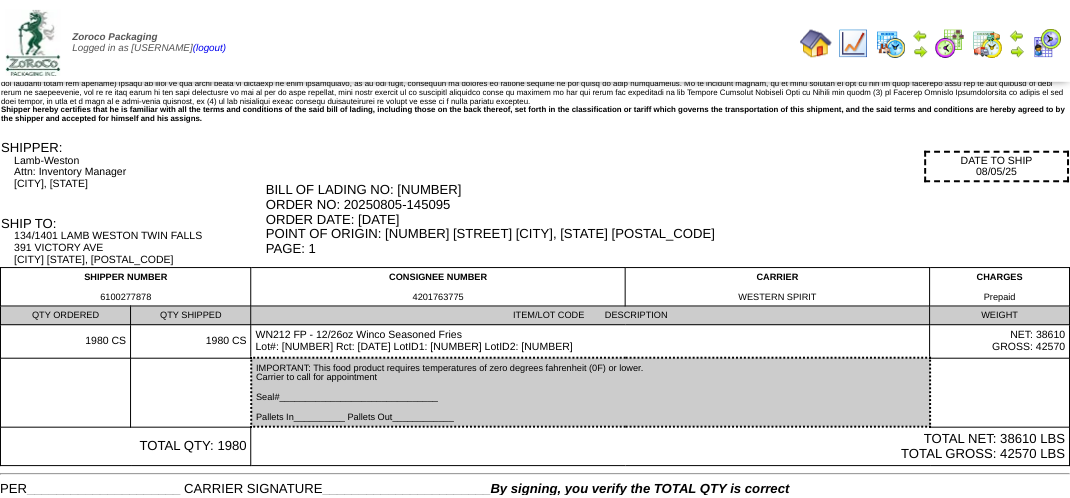 scroll, scrollTop: 0, scrollLeft: 0, axis: both 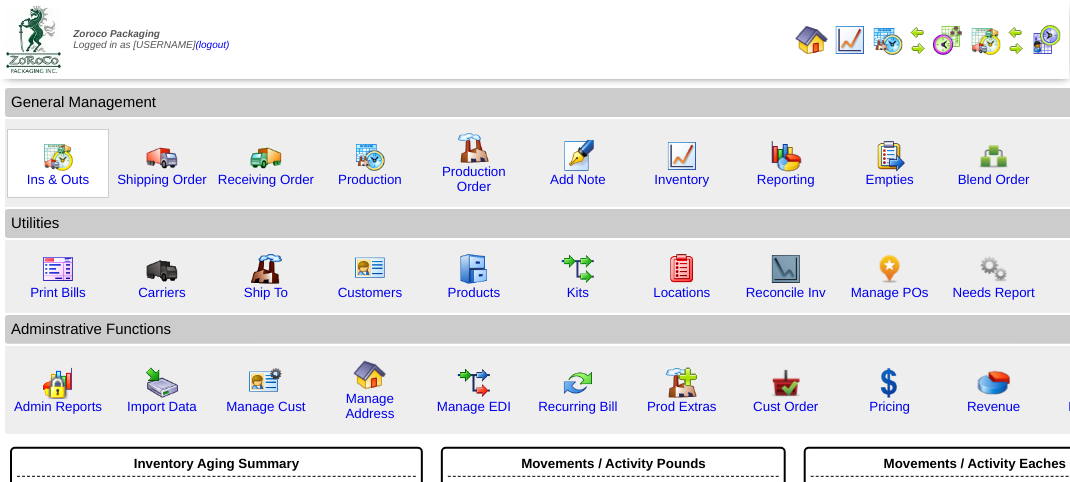 click on "Ins & Outs" at bounding box center (58, 163) 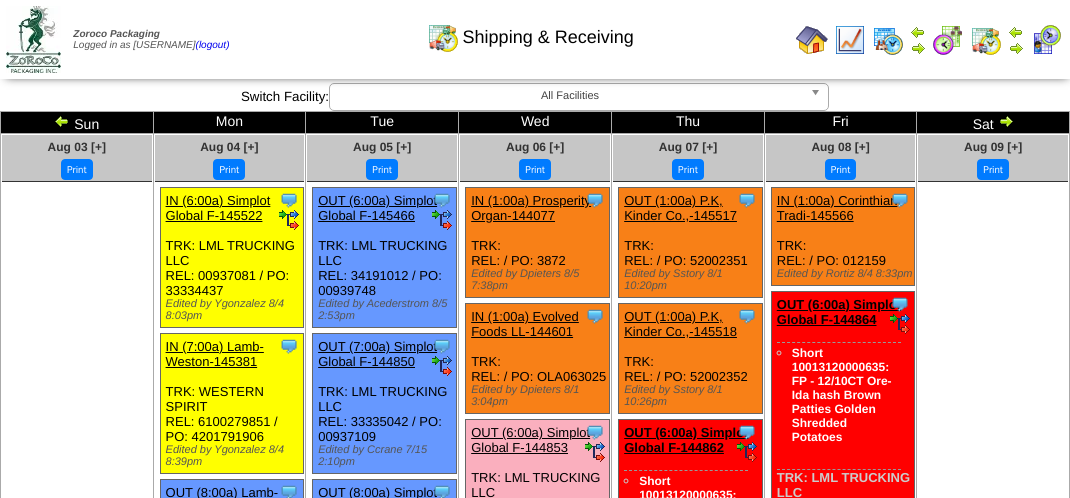 scroll, scrollTop: 0, scrollLeft: 0, axis: both 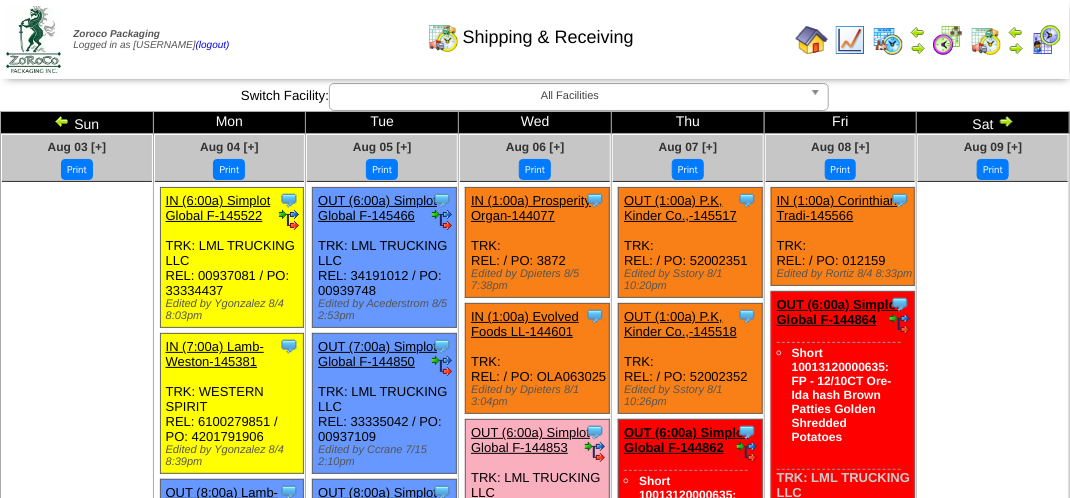 click at bounding box center [1046, 40] 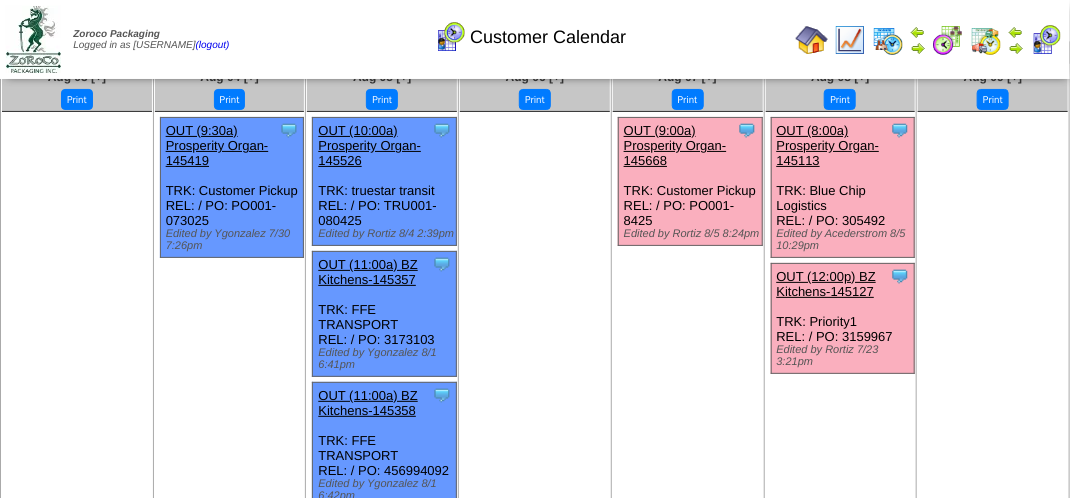 scroll, scrollTop: 0, scrollLeft: 0, axis: both 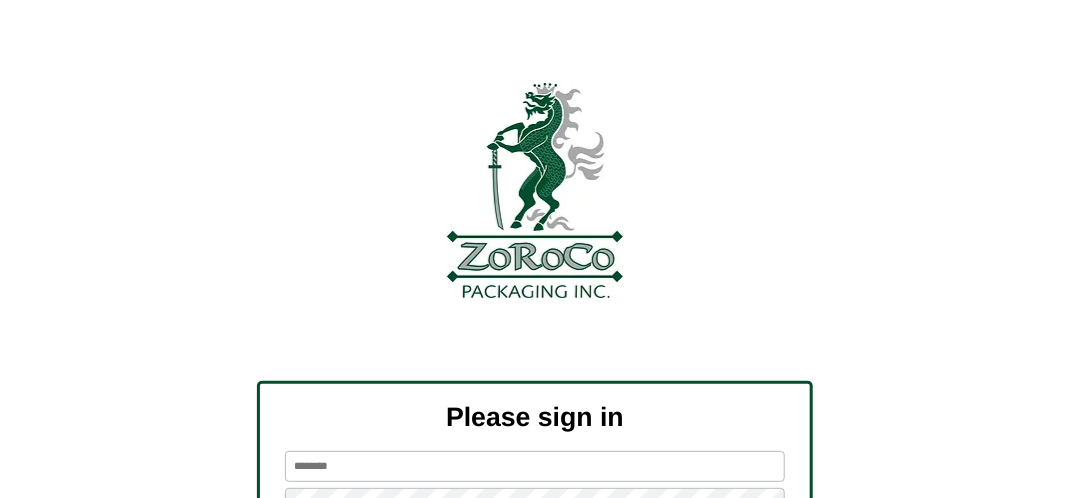 type on "*******" 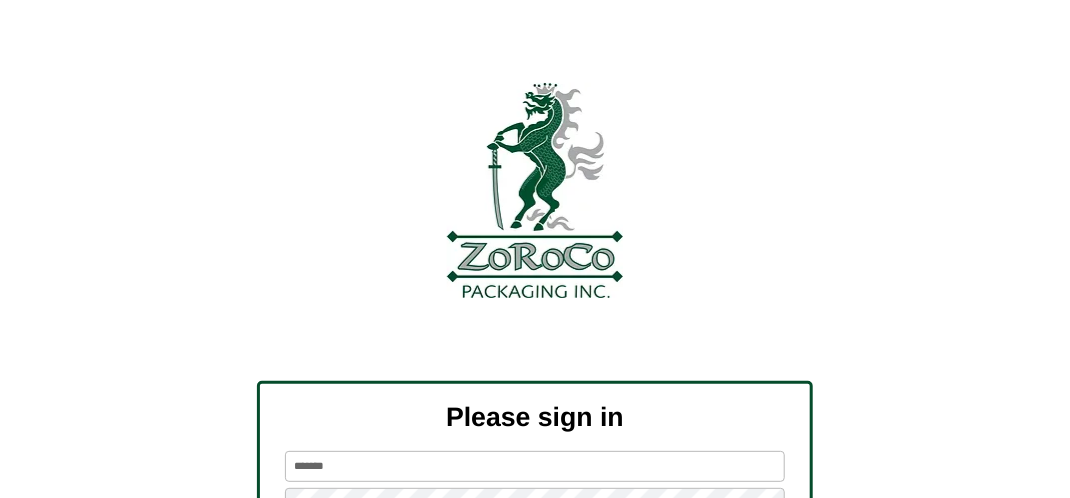 click at bounding box center (535, 190) 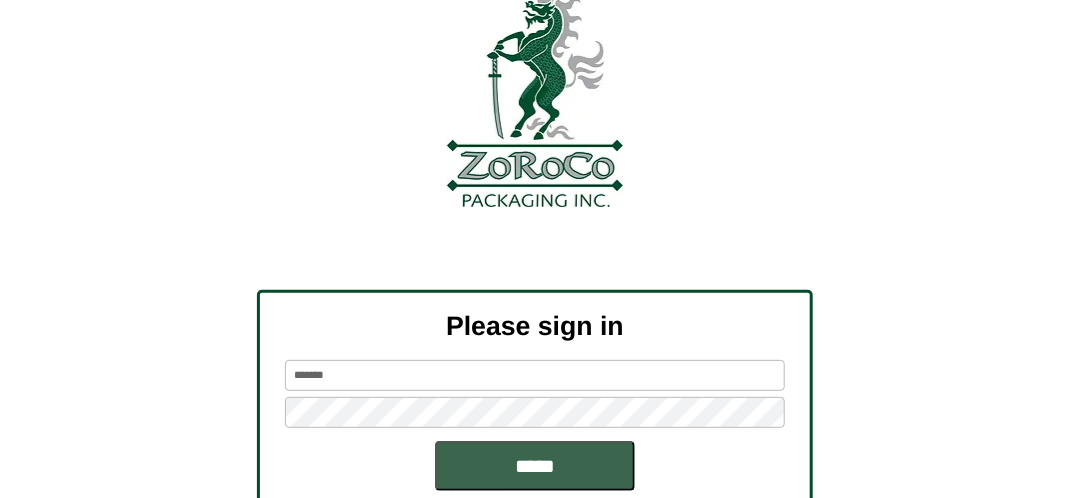 scroll, scrollTop: 226, scrollLeft: 0, axis: vertical 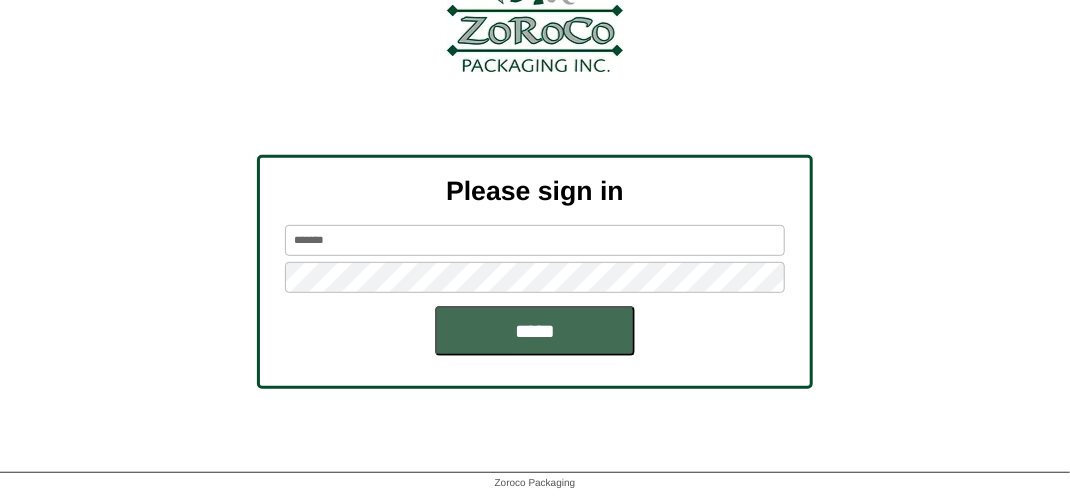 click on "*****" at bounding box center (535, 331) 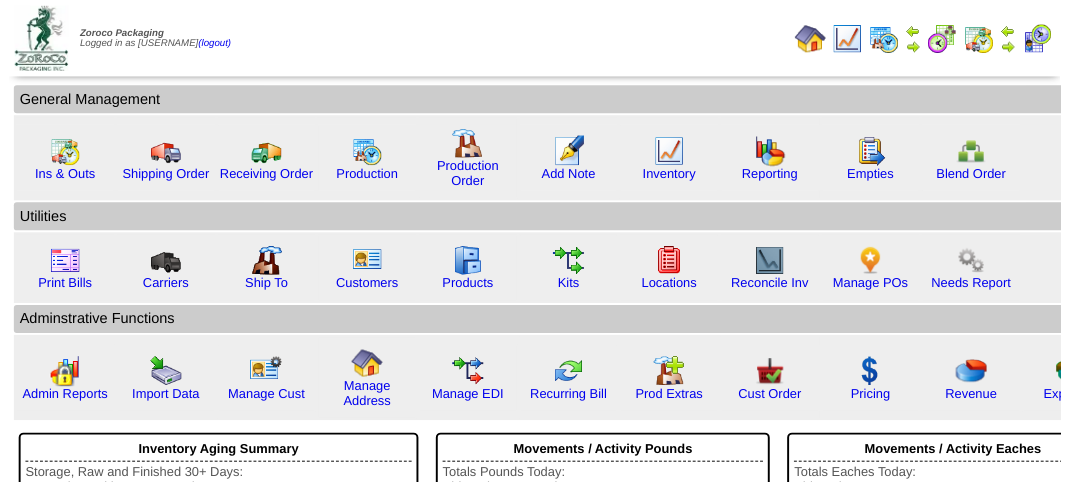 scroll, scrollTop: 0, scrollLeft: 0, axis: both 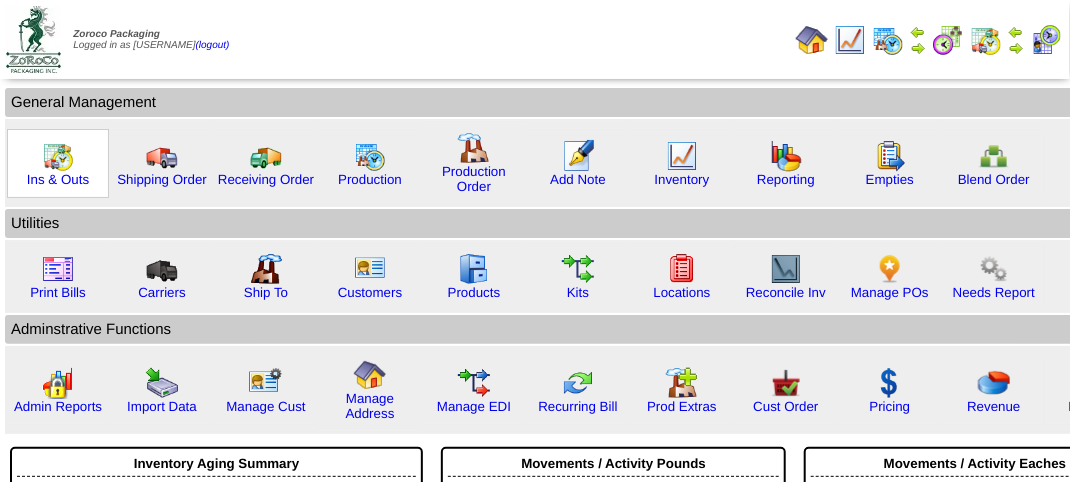 click at bounding box center (58, 156) 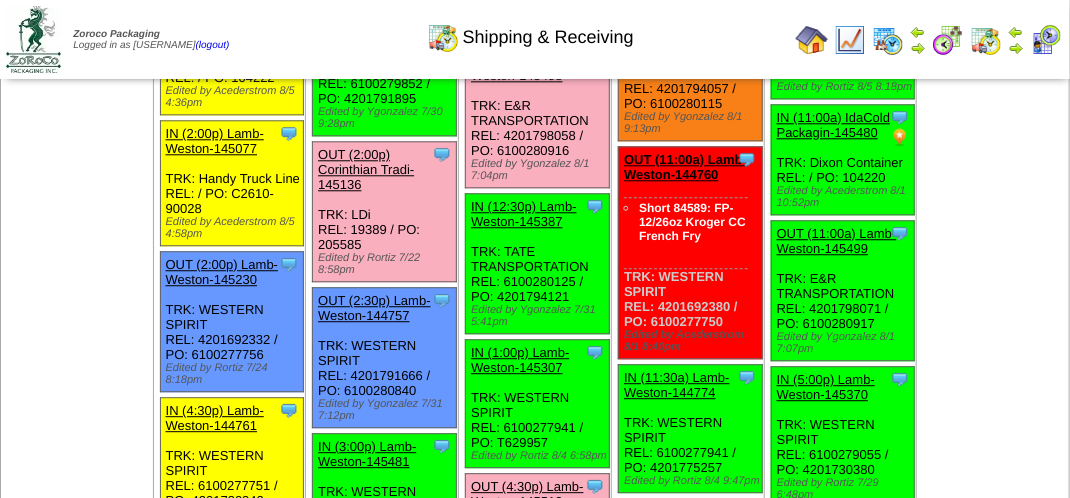 scroll, scrollTop: 1700, scrollLeft: 0, axis: vertical 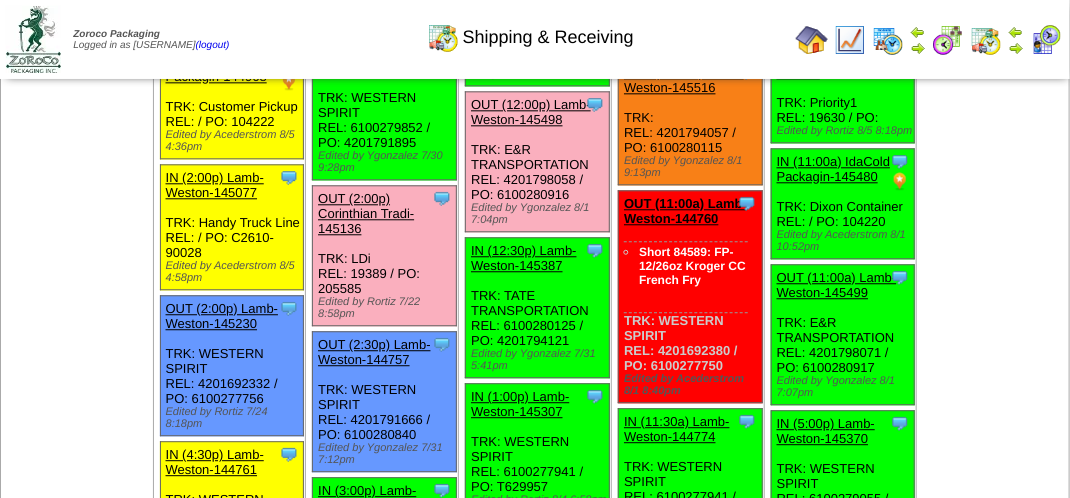 click on "OUT
(2:00p)
Corinthian Tradi-145136" at bounding box center [366, 213] 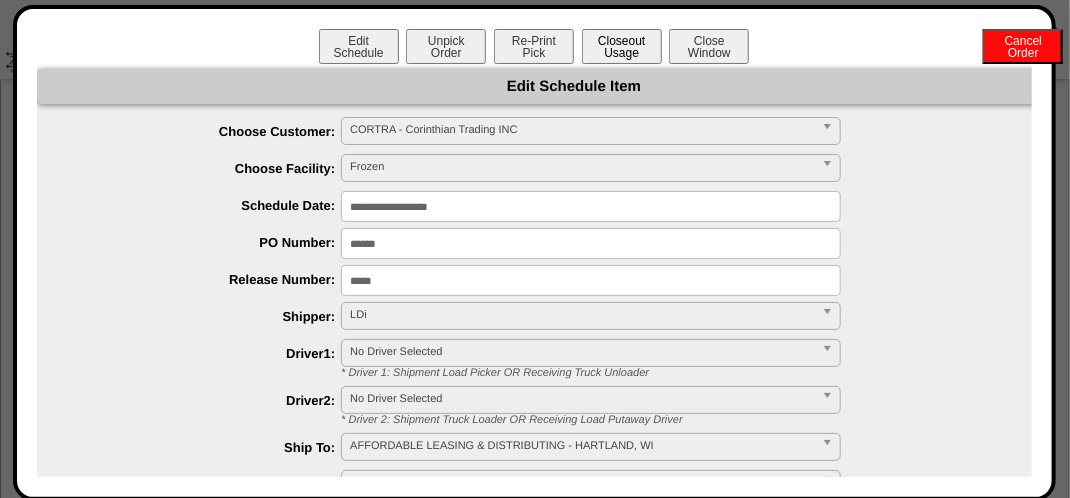 click on "Closeout Usage" at bounding box center [622, 46] 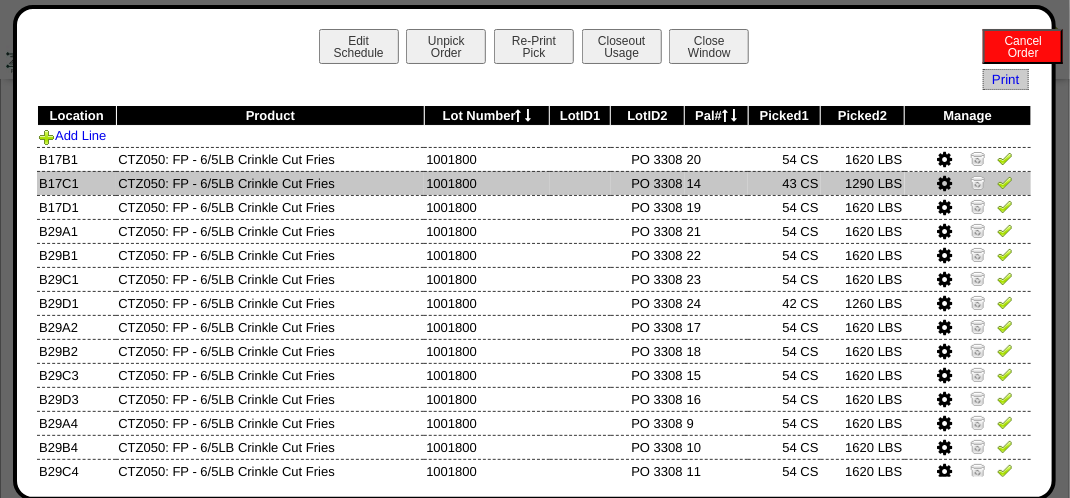 click at bounding box center (978, 182) 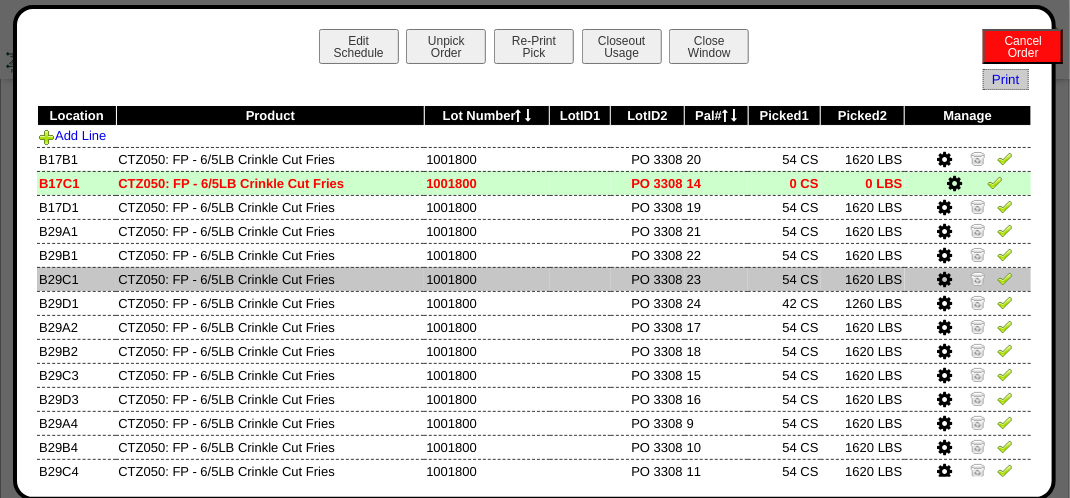 click at bounding box center (944, 280) 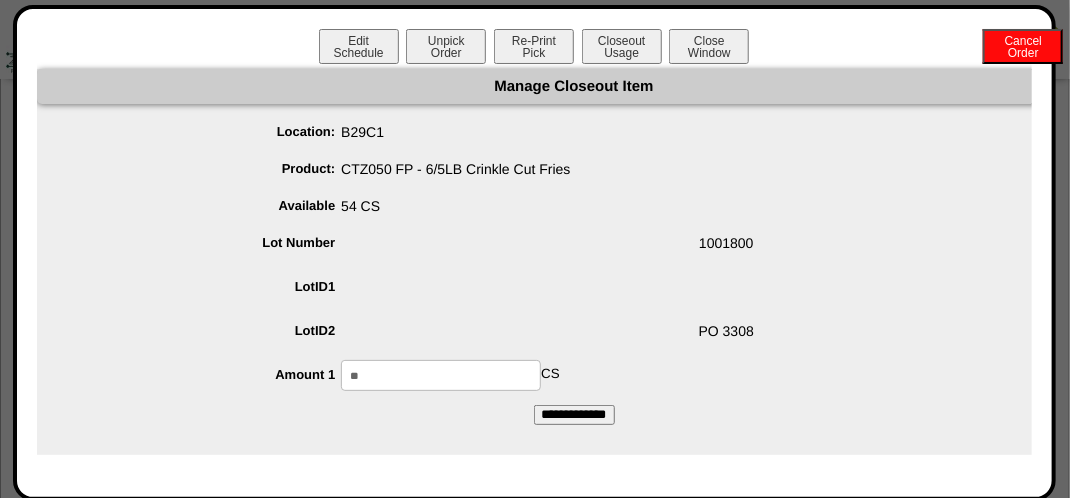 drag, startPoint x: 407, startPoint y: 369, endPoint x: 383, endPoint y: 345, distance: 33.941124 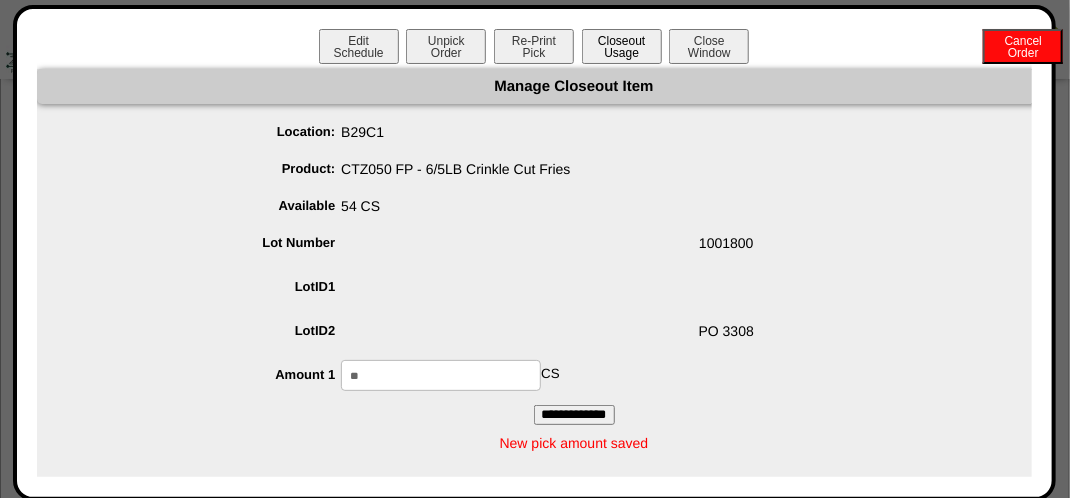 click on "Closeout Usage" at bounding box center [622, 46] 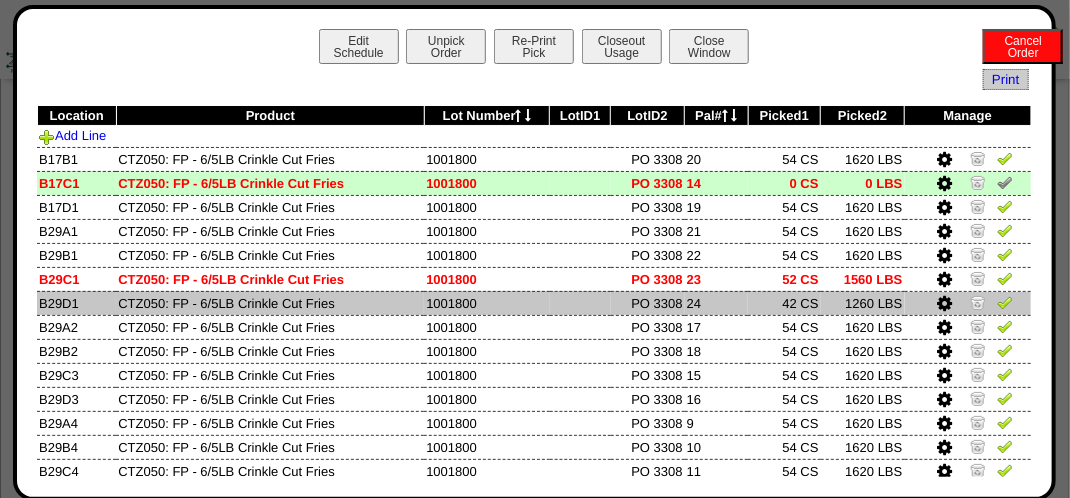 click at bounding box center [944, 304] 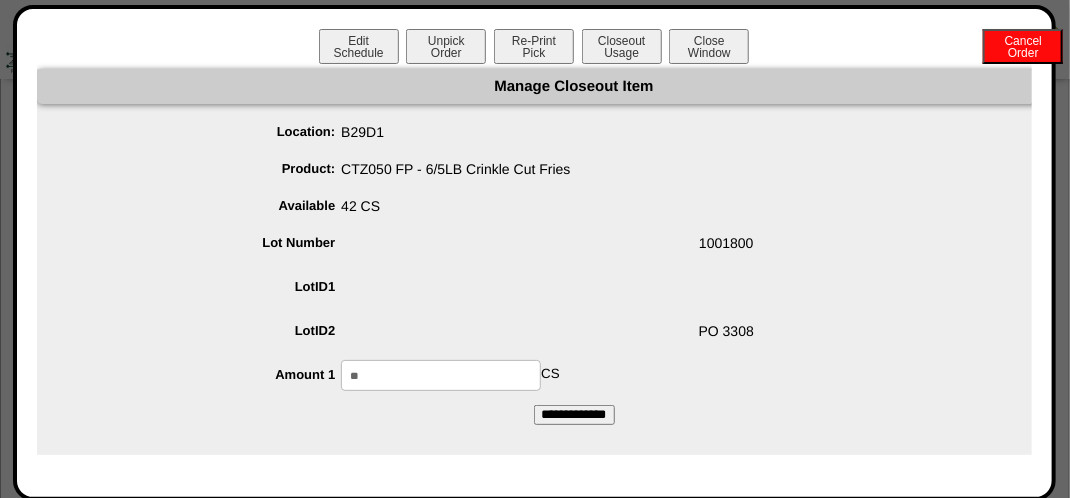 click on "**" at bounding box center (441, 375) 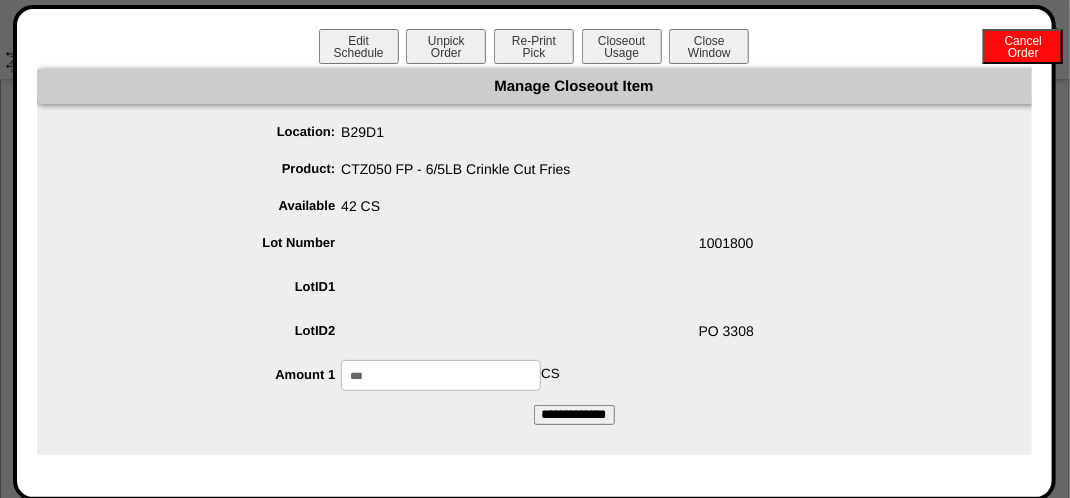 click on "**********" at bounding box center (574, 415) 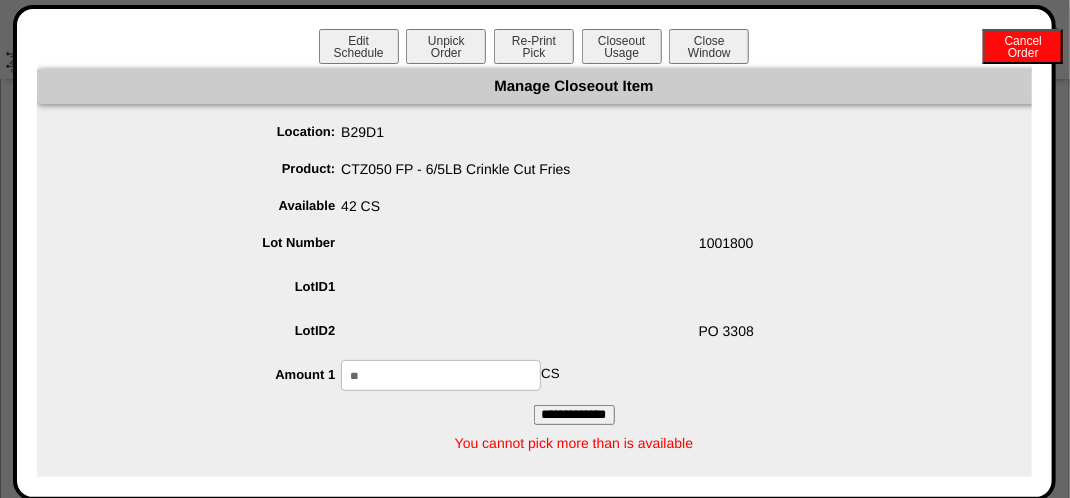 type on "**" 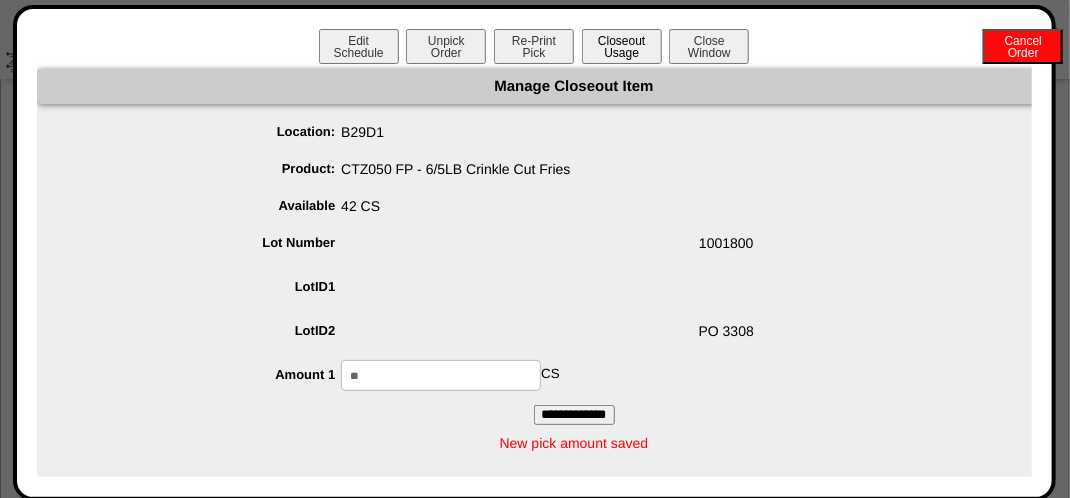 click on "Closeout Usage" at bounding box center (622, 46) 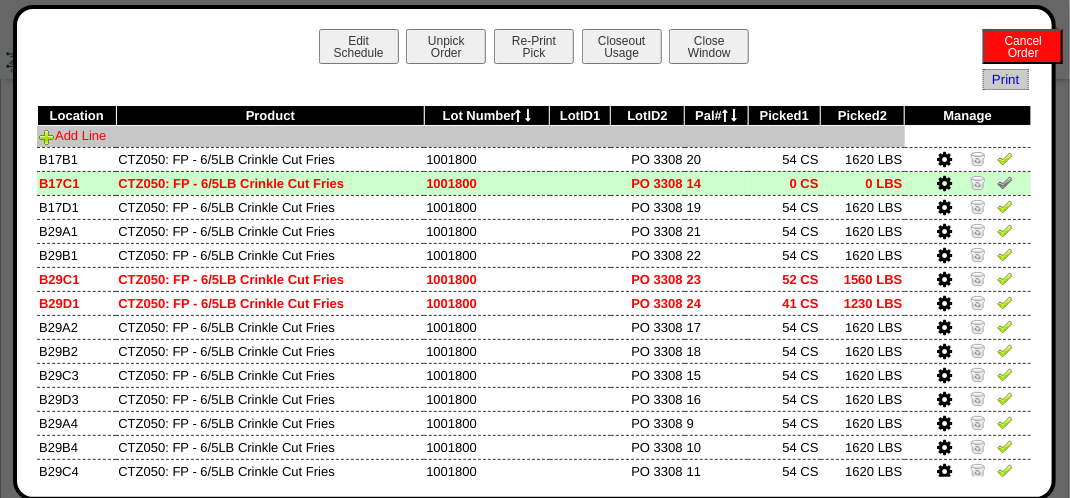 click on "Add Line" at bounding box center [72, 135] 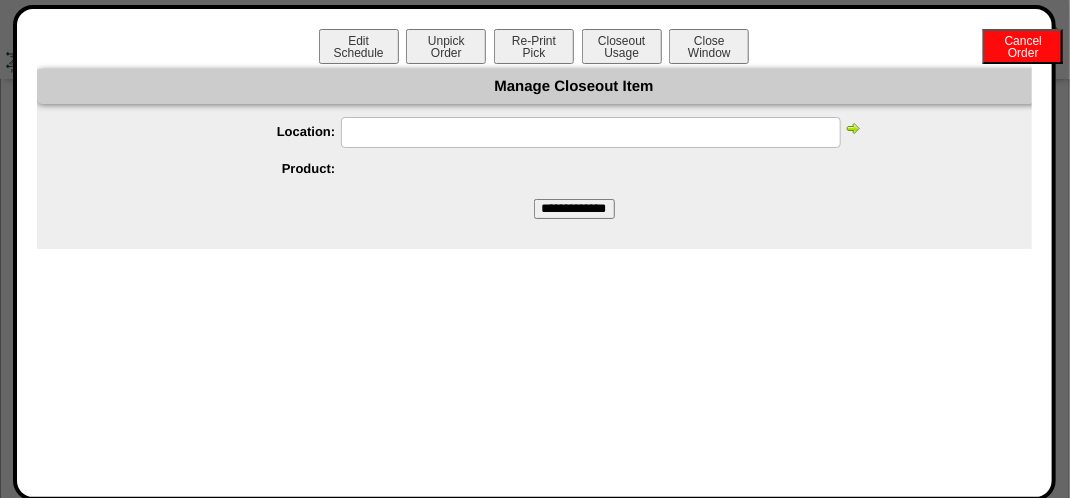 click at bounding box center [591, 132] 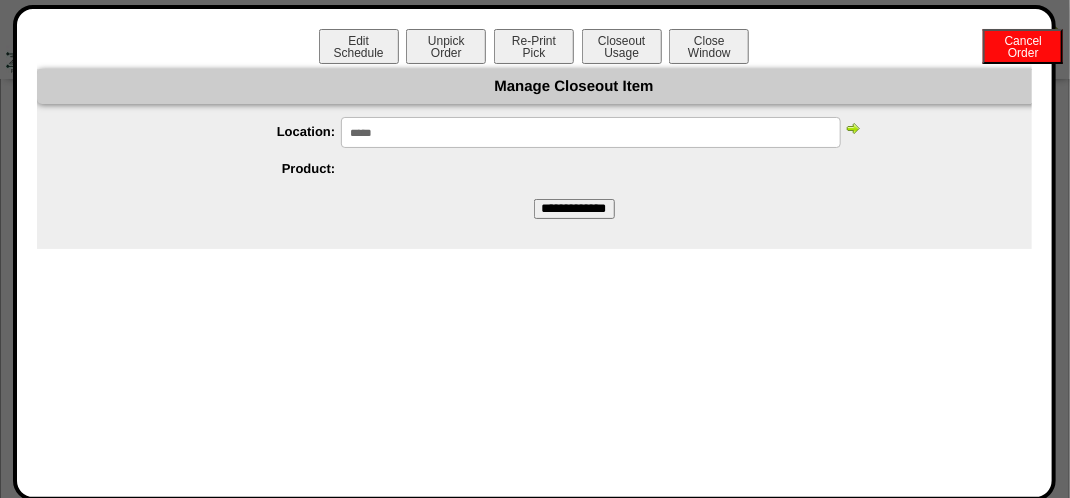 type on "*****" 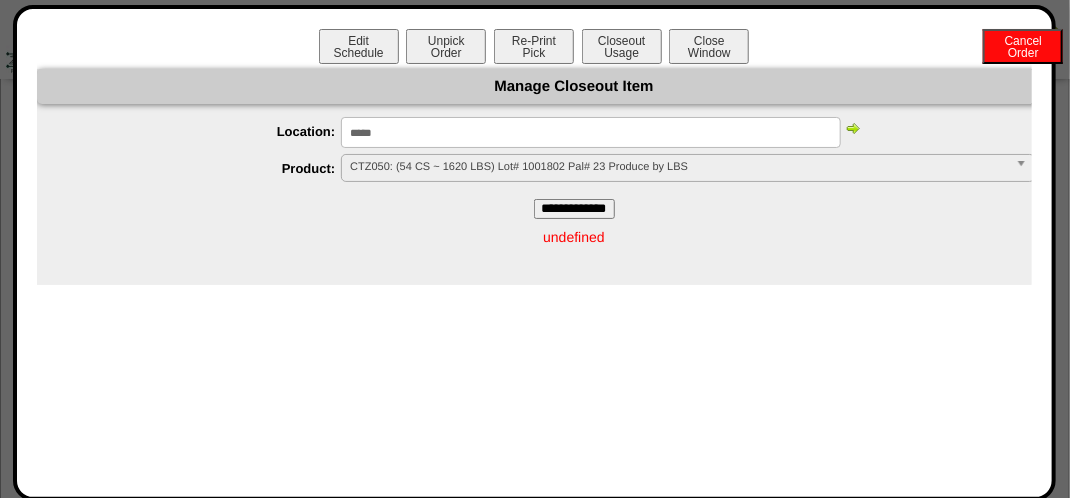 click at bounding box center (853, 128) 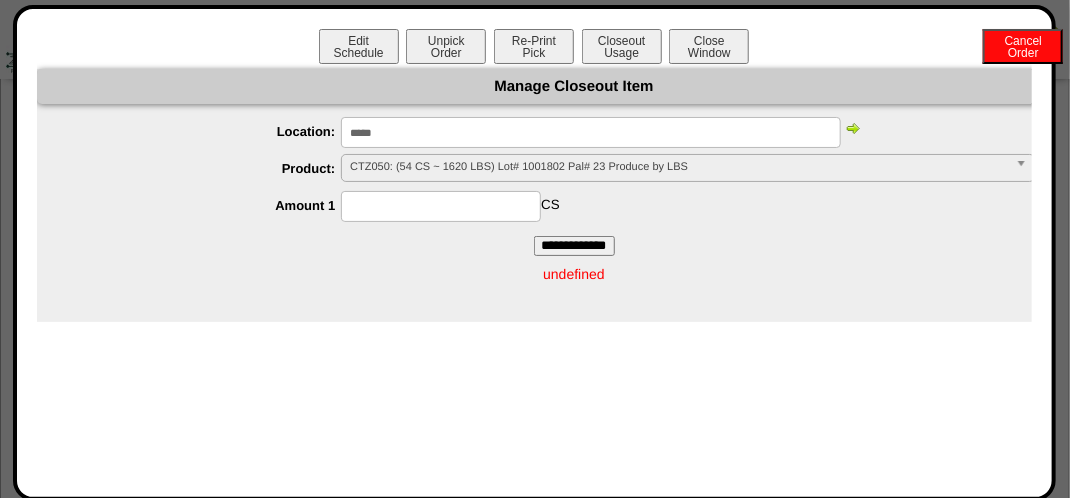 scroll, scrollTop: 0, scrollLeft: 0, axis: both 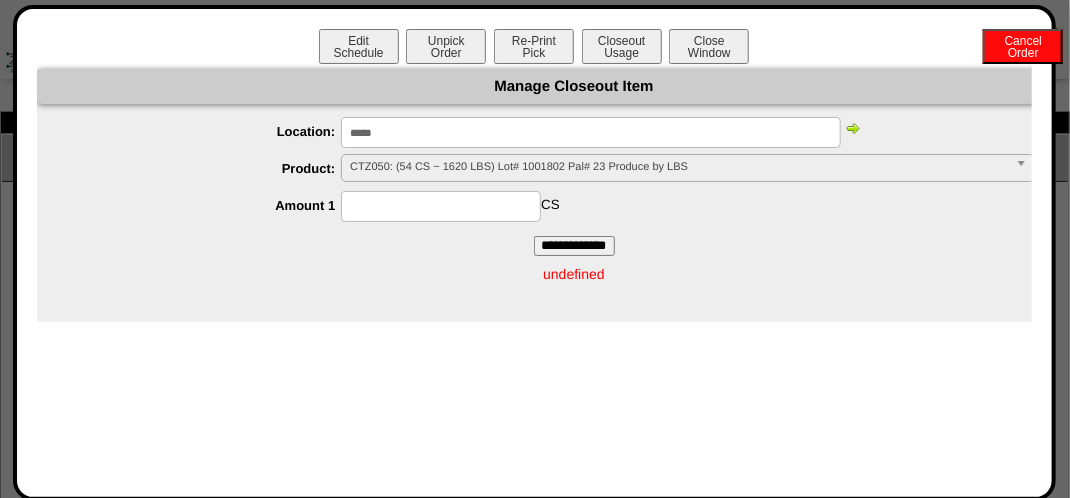 click at bounding box center (441, 206) 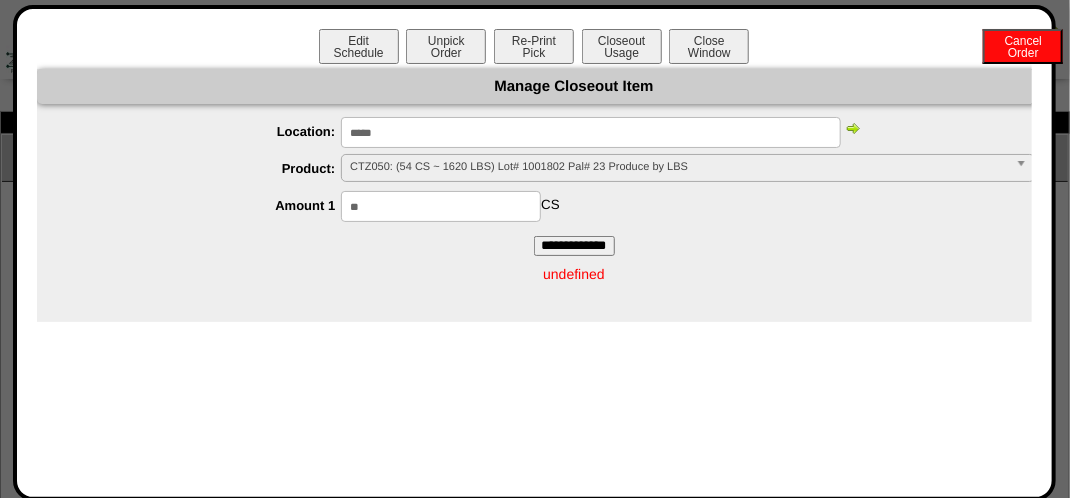 type on "**" 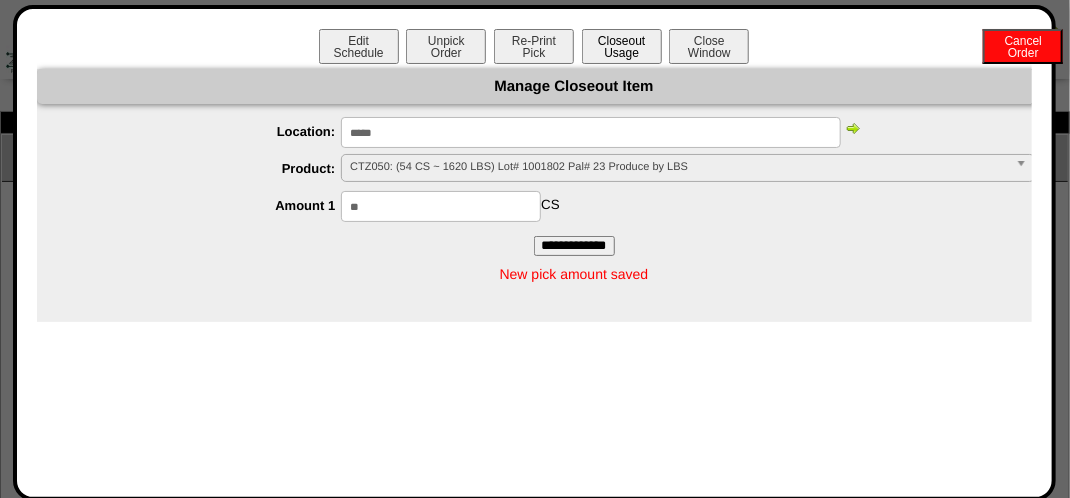 click on "Closeout Usage" at bounding box center (622, 46) 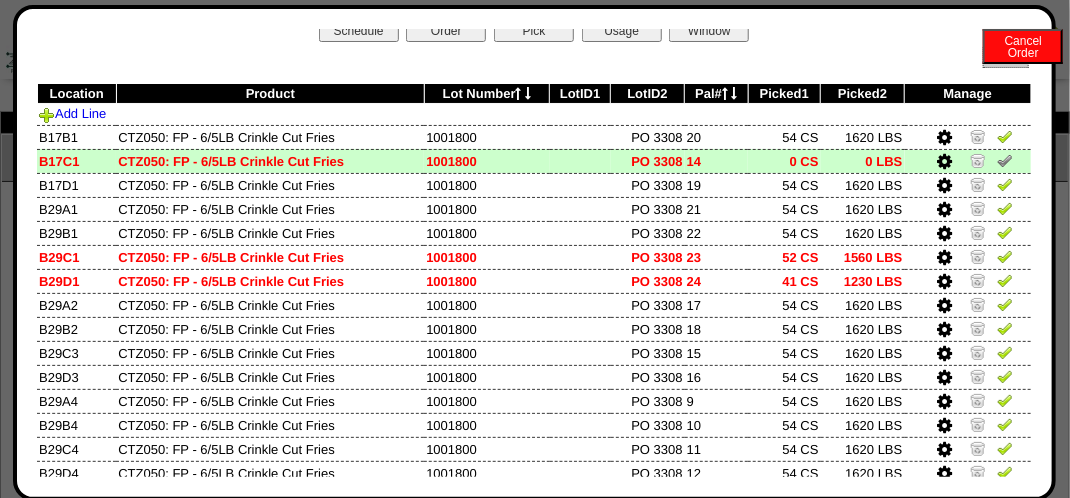 scroll, scrollTop: 0, scrollLeft: 0, axis: both 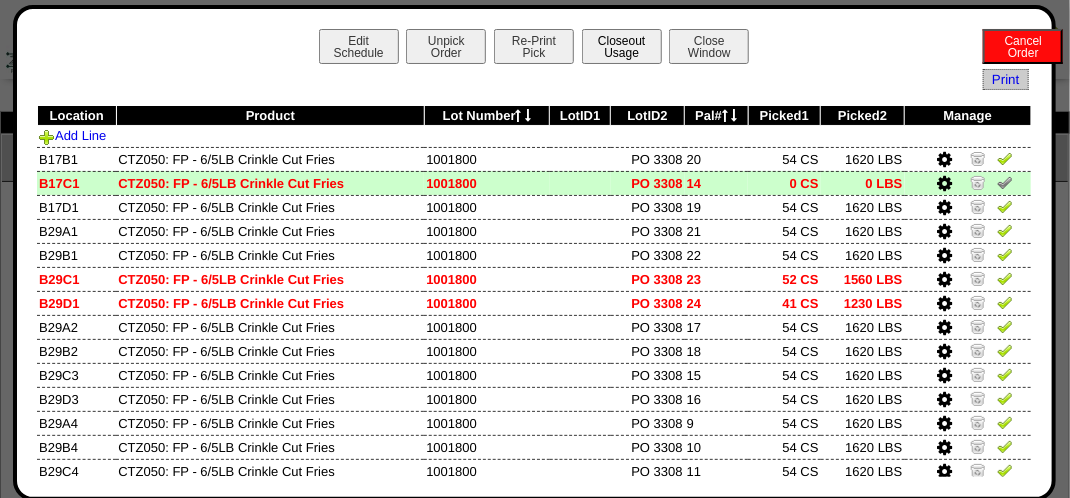 click on "Closeout Usage" at bounding box center [622, 46] 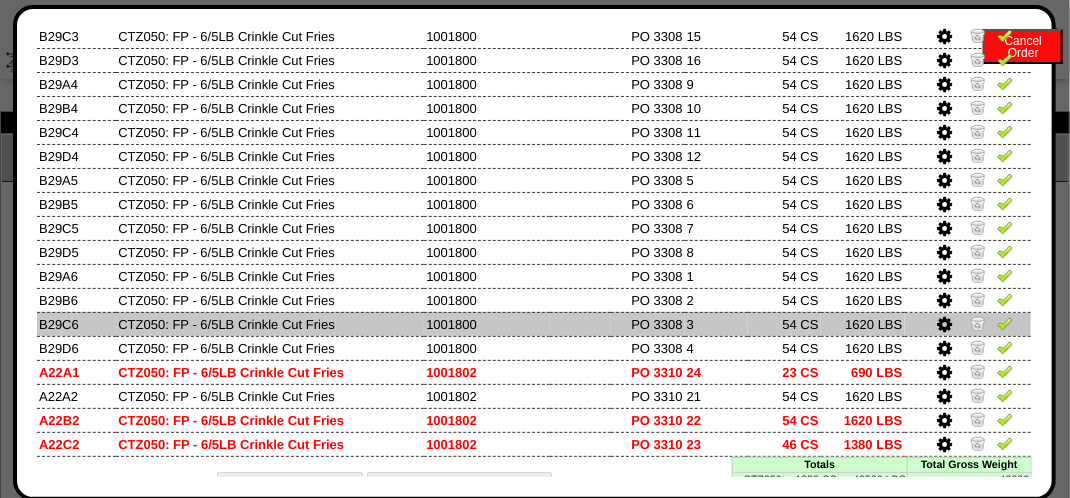 scroll, scrollTop: 373, scrollLeft: 0, axis: vertical 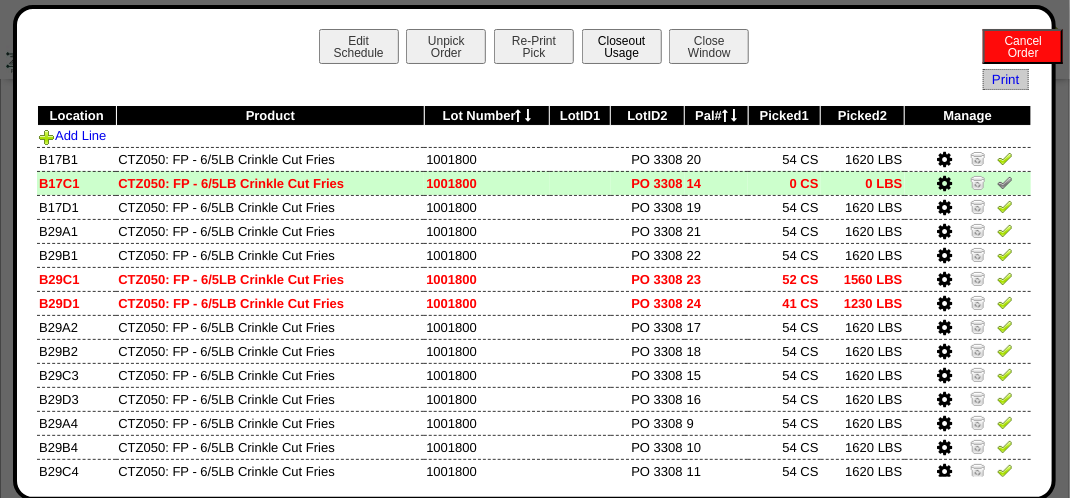 click on "Closeout Usage" at bounding box center (622, 46) 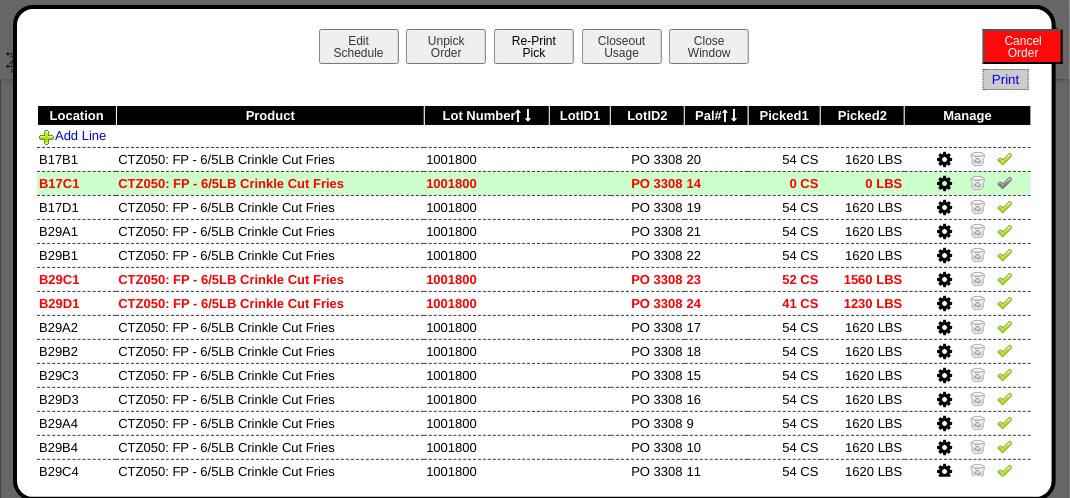 click on "Re-Print Pick" at bounding box center [534, 46] 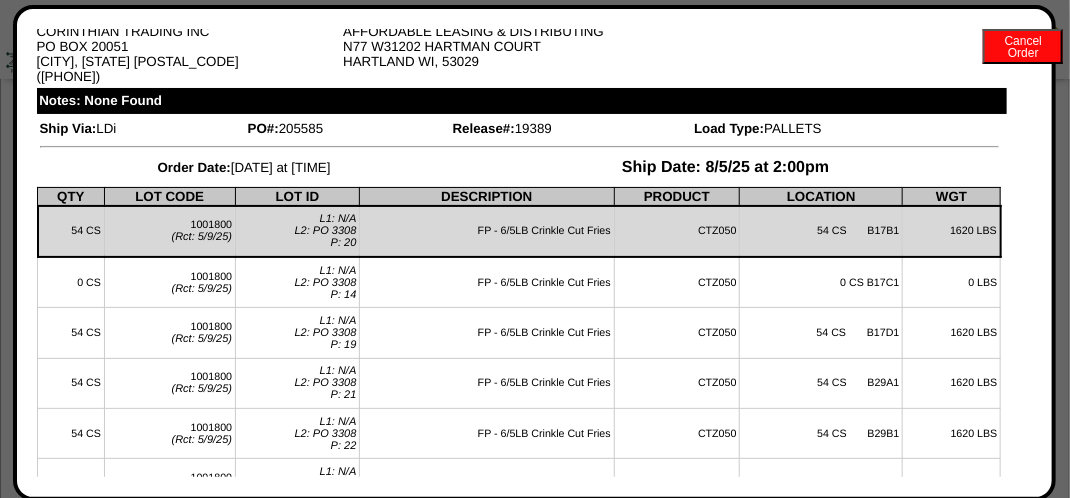 scroll, scrollTop: 0, scrollLeft: 0, axis: both 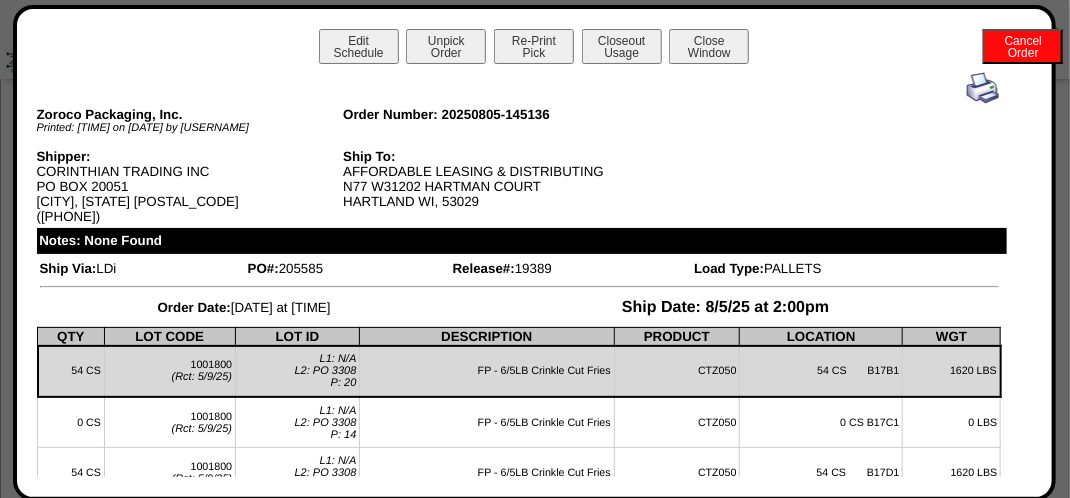 click at bounding box center (983, 88) 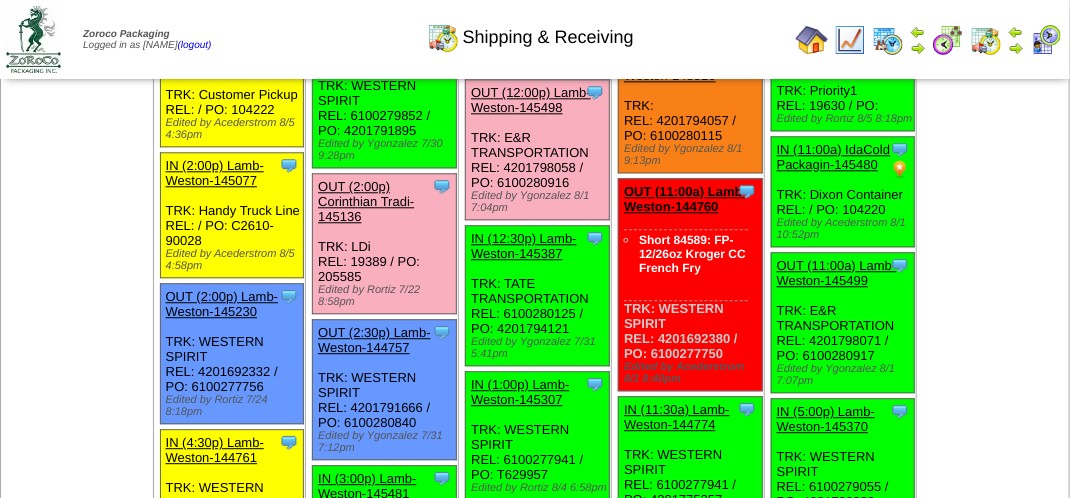 scroll, scrollTop: 1700, scrollLeft: 0, axis: vertical 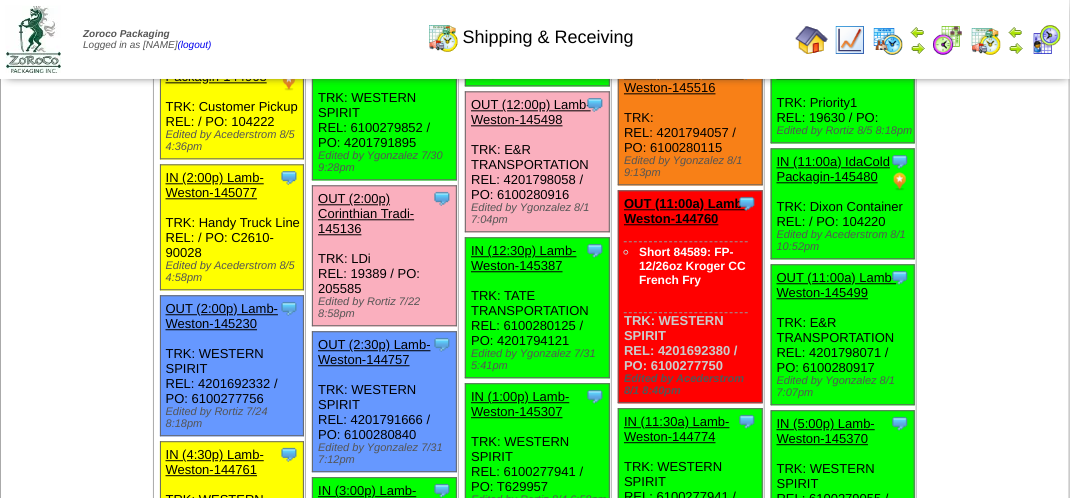 click on "OUT
(2:00p)
Corinthian Tradi-145136" at bounding box center (366, 213) 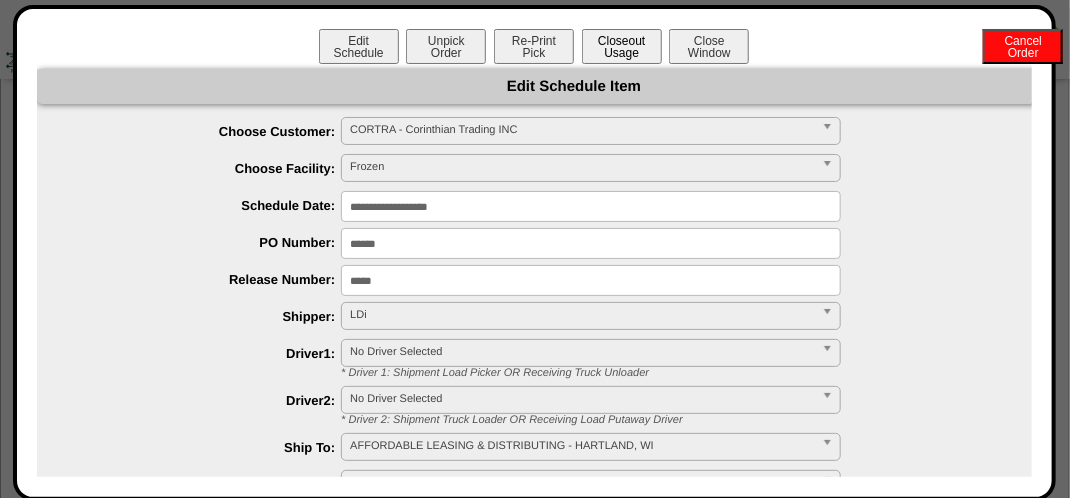 click on "Closeout Usage" at bounding box center [622, 46] 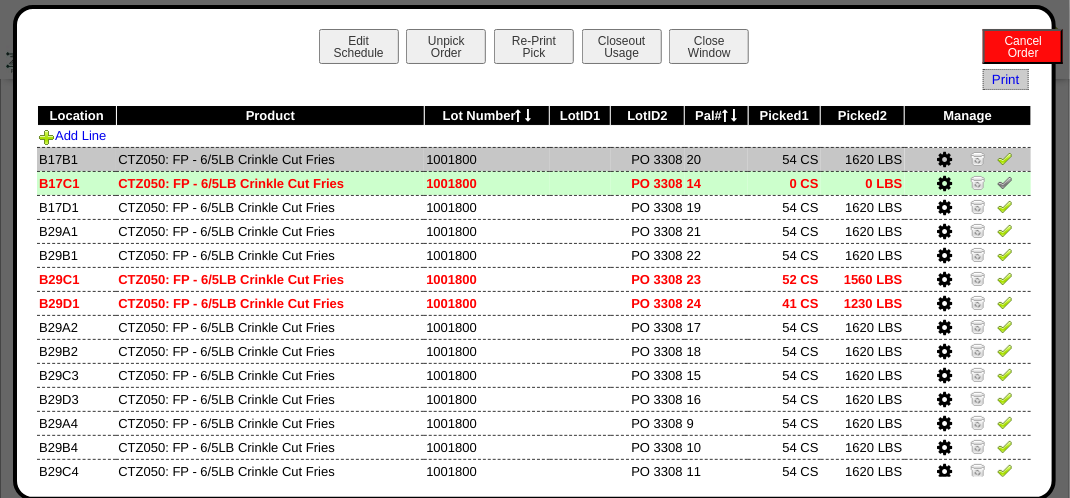click at bounding box center [1005, 158] 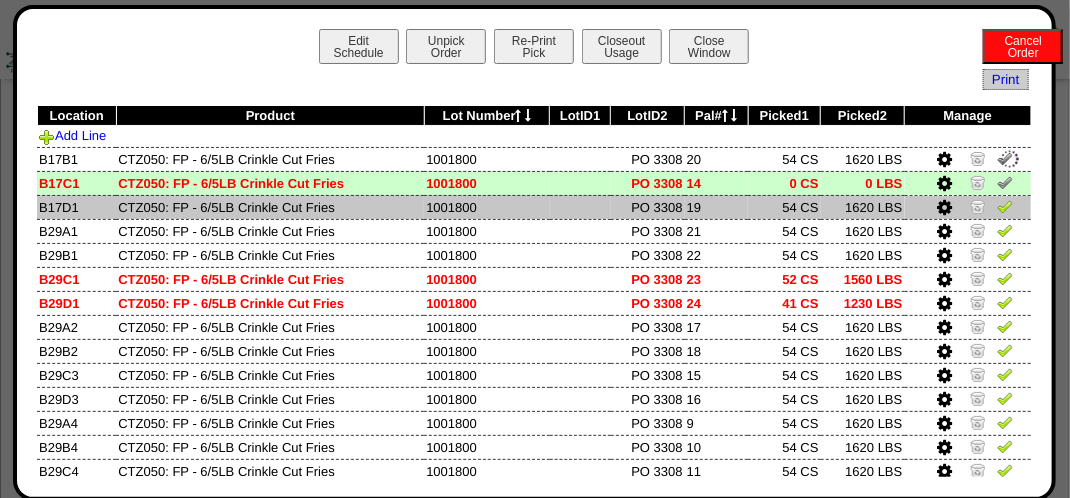 click at bounding box center (1005, 206) 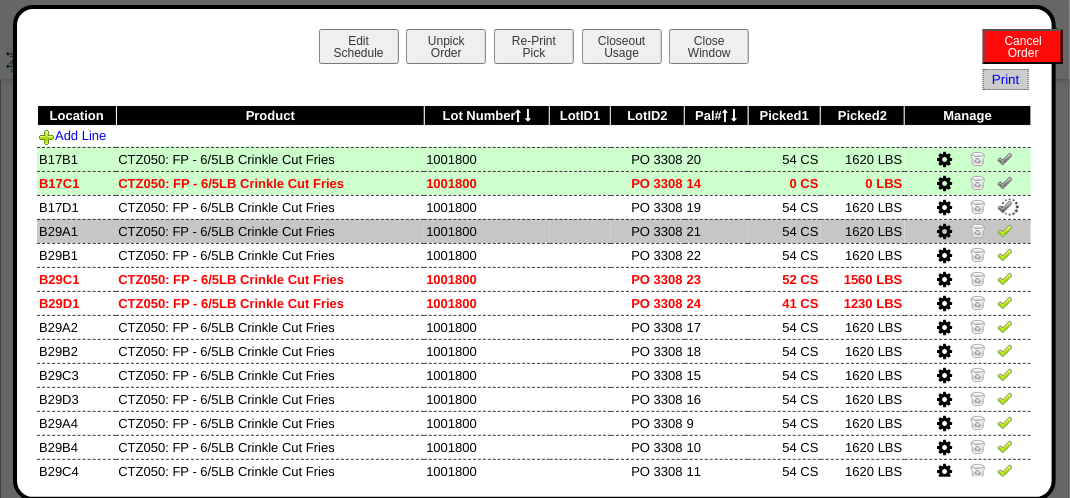 click at bounding box center (1005, 230) 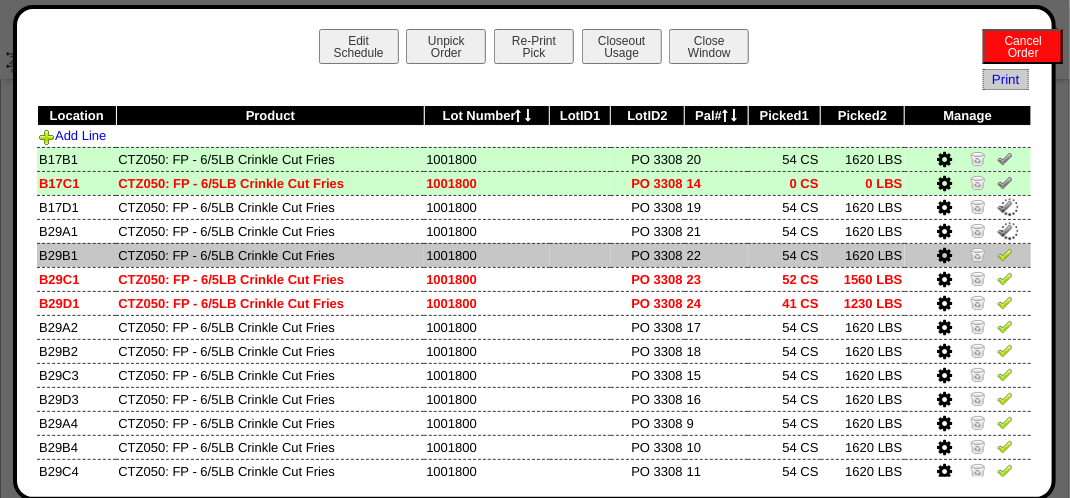 click at bounding box center (1005, 254) 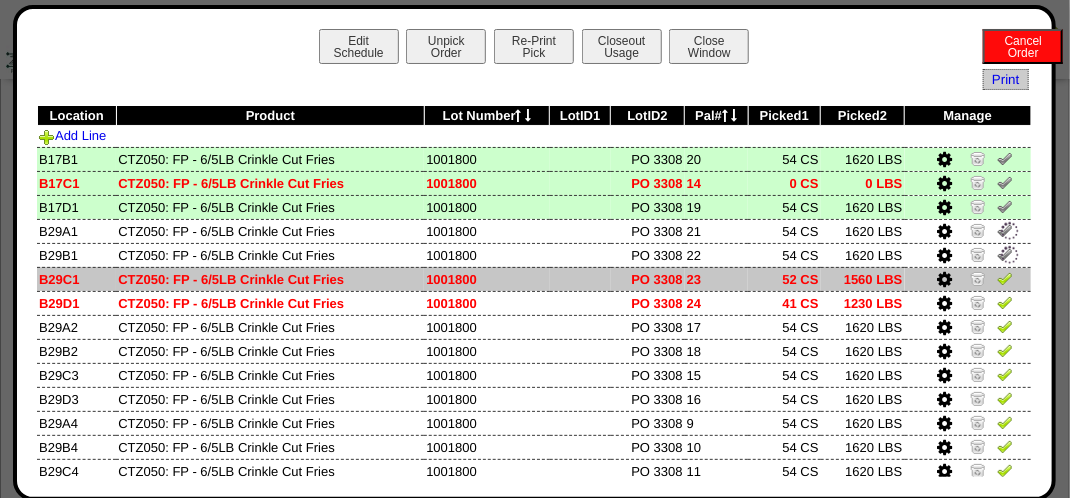 click at bounding box center [1005, 278] 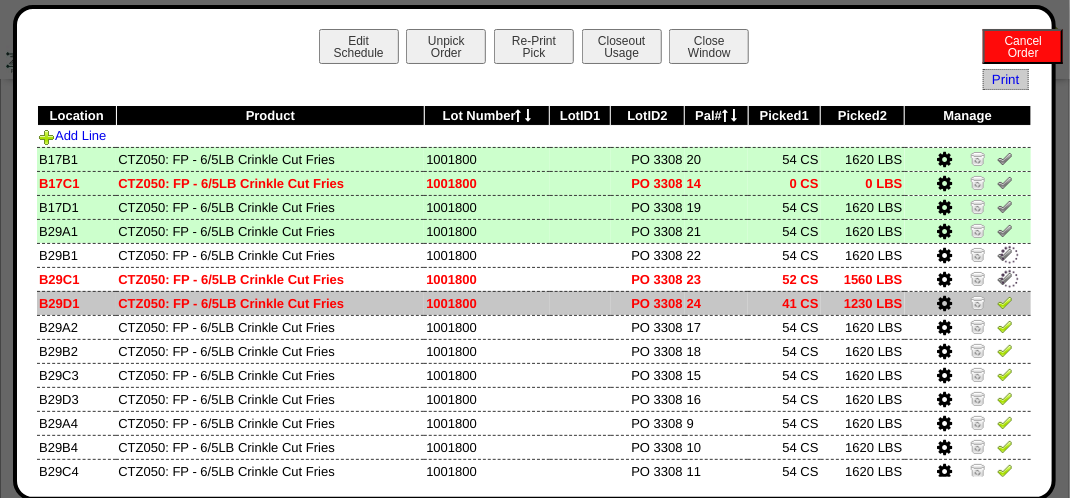 click at bounding box center [1005, 302] 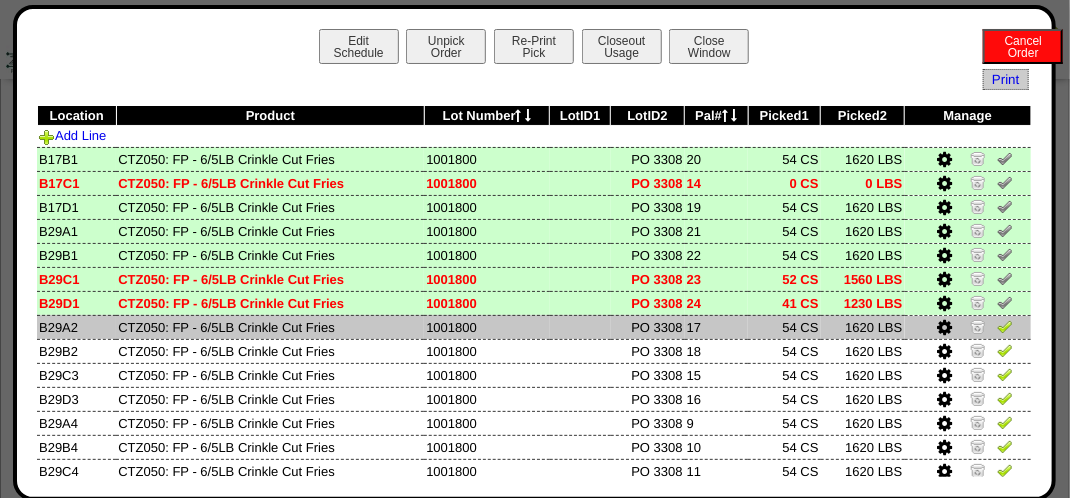 scroll, scrollTop: 100, scrollLeft: 0, axis: vertical 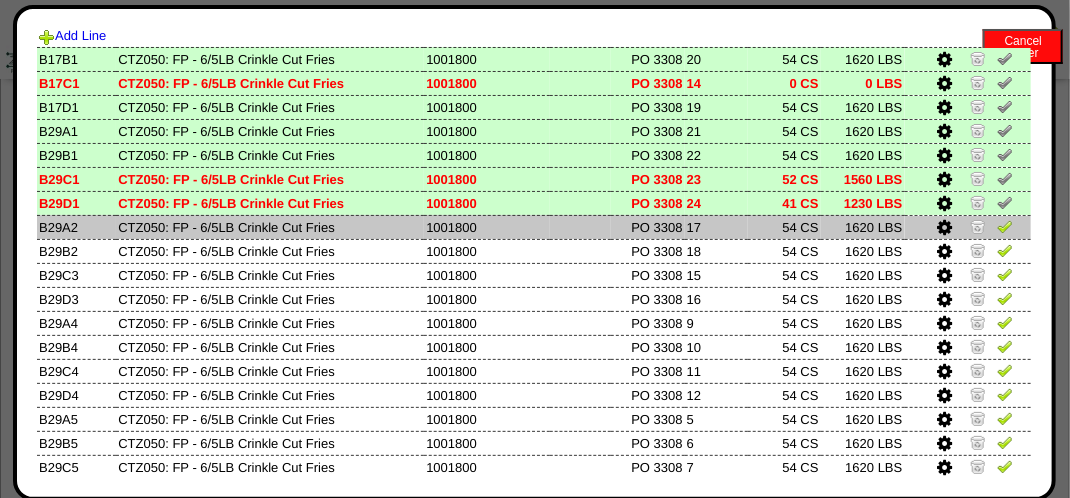 click at bounding box center [1005, 226] 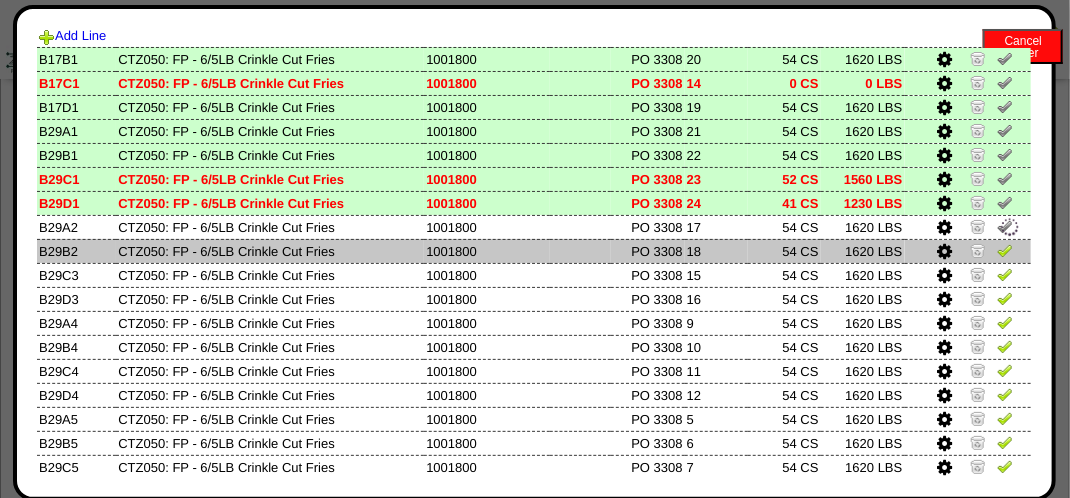 click at bounding box center [1005, 250] 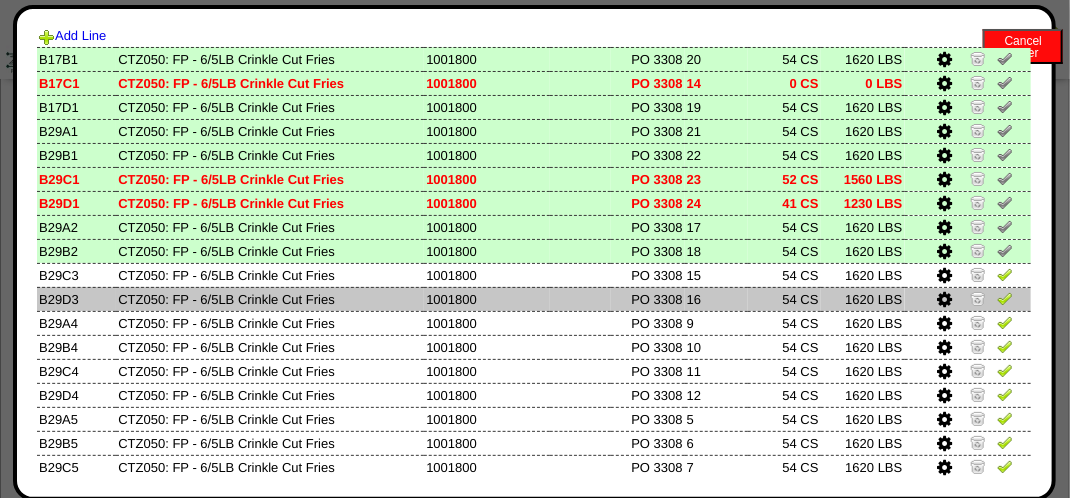 click at bounding box center (1005, 298) 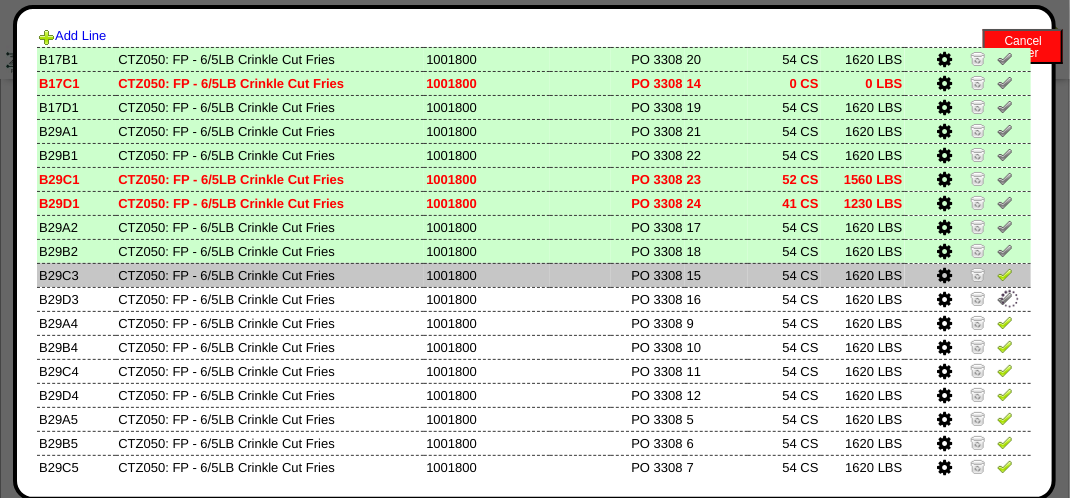click at bounding box center (1005, 274) 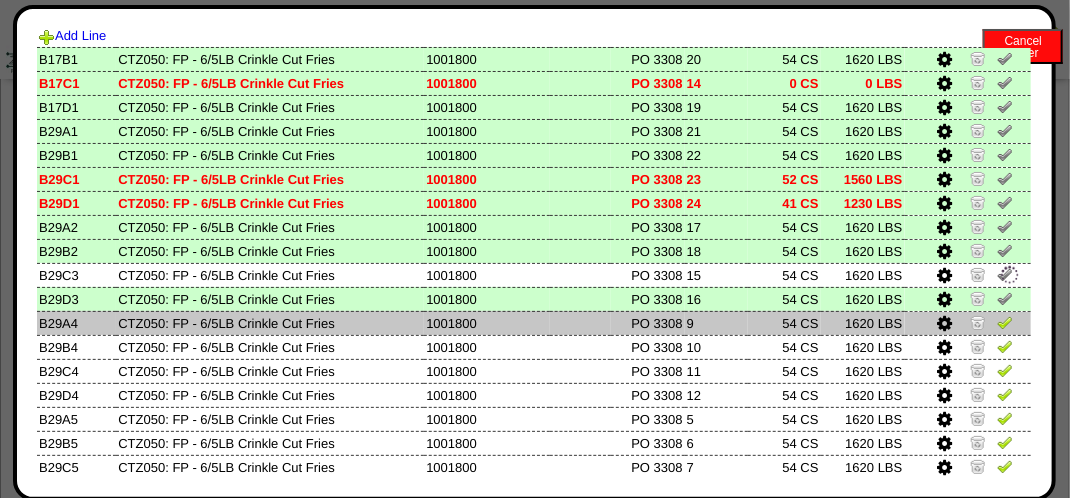 drag, startPoint x: 999, startPoint y: 322, endPoint x: 994, endPoint y: 331, distance: 10.29563 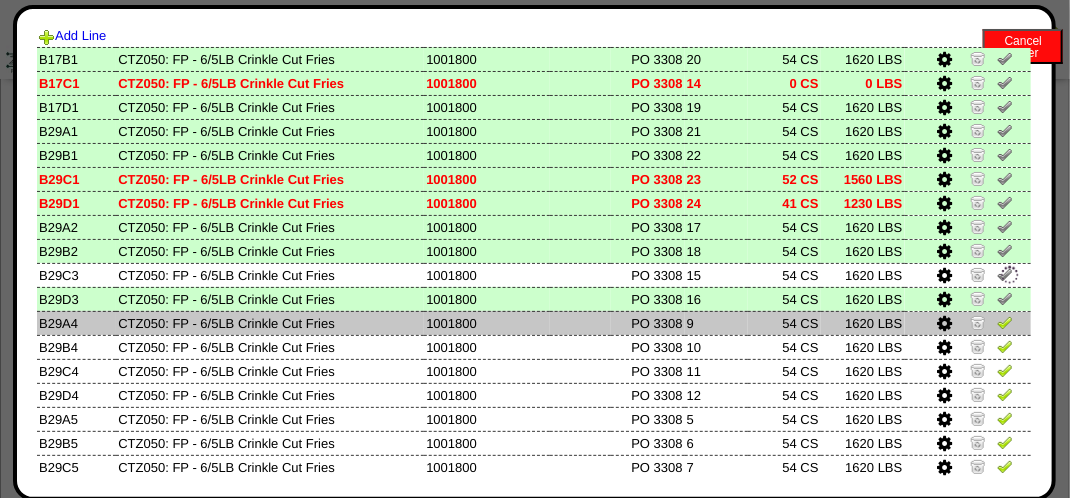 click at bounding box center [1005, 322] 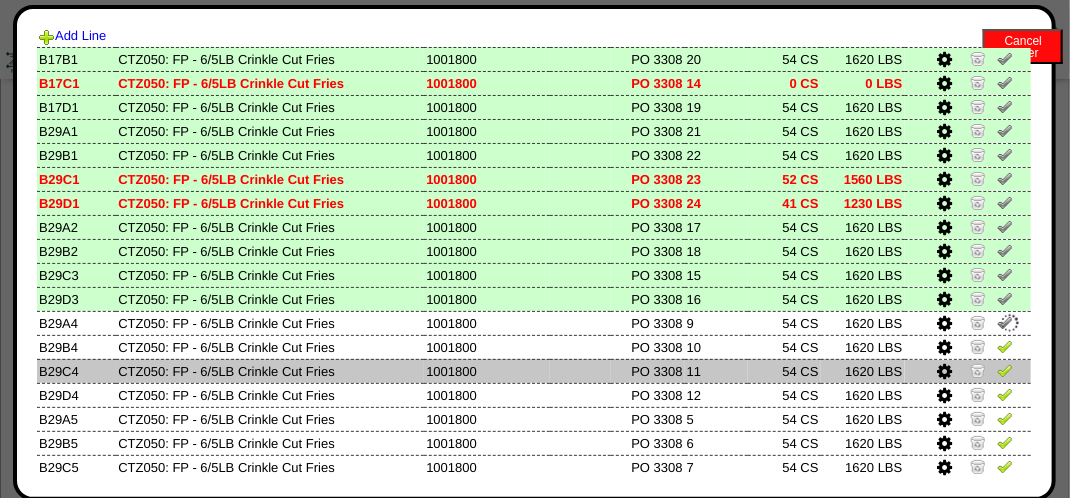 drag, startPoint x: 994, startPoint y: 344, endPoint x: 996, endPoint y: 364, distance: 20.09975 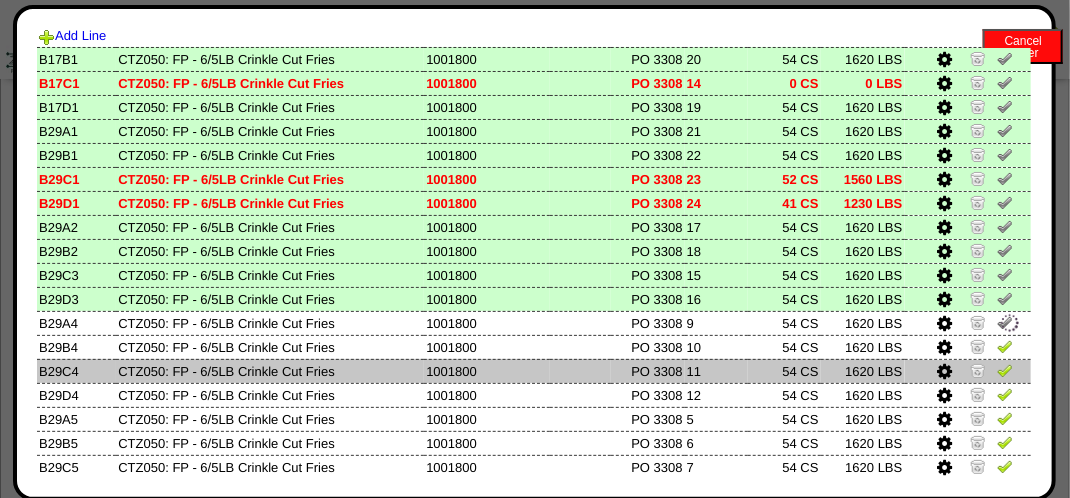 click at bounding box center (1005, 346) 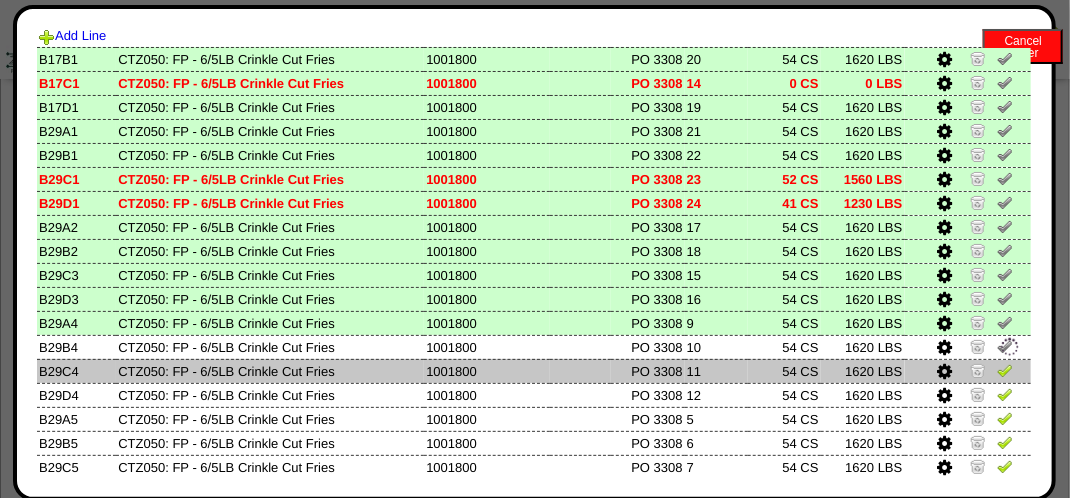 click at bounding box center (1005, 370) 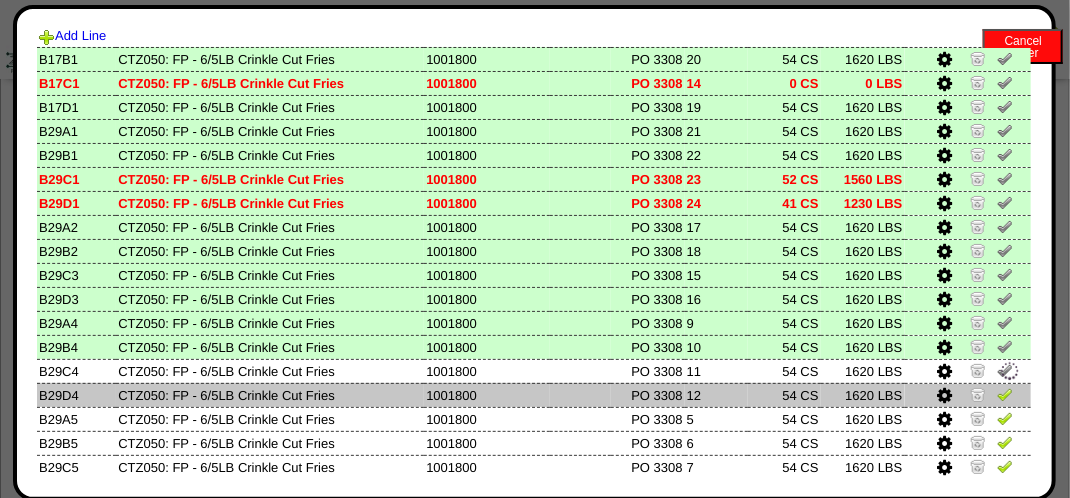 click at bounding box center [1005, 394] 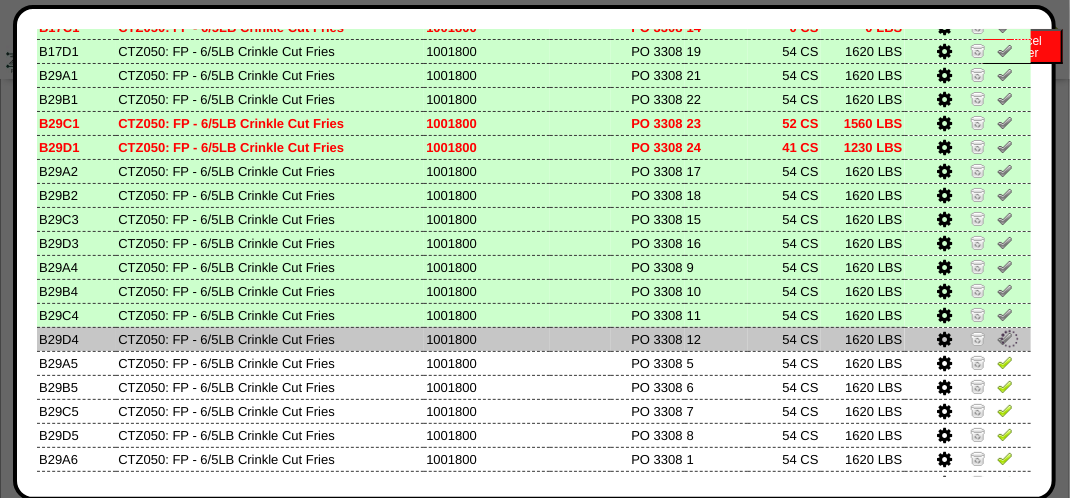scroll, scrollTop: 200, scrollLeft: 0, axis: vertical 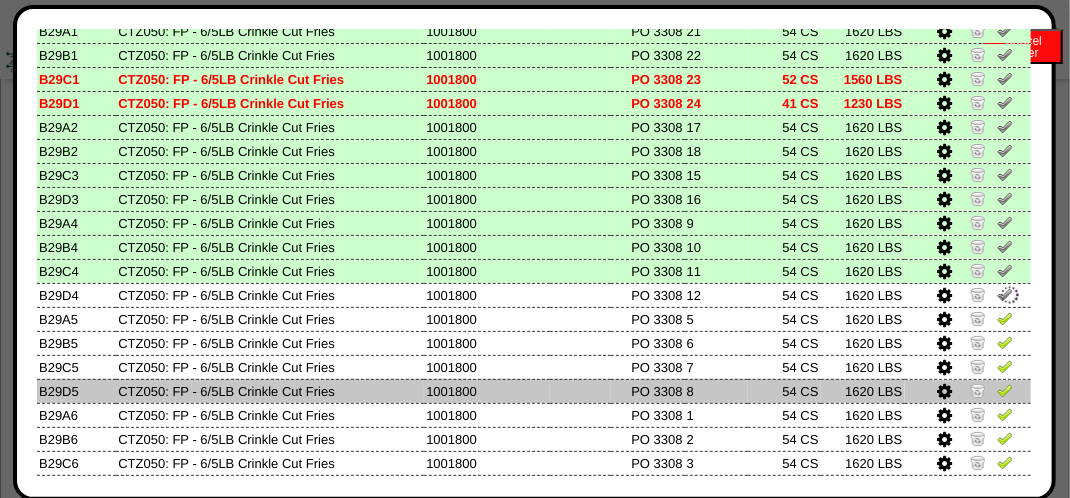 click at bounding box center (1005, 390) 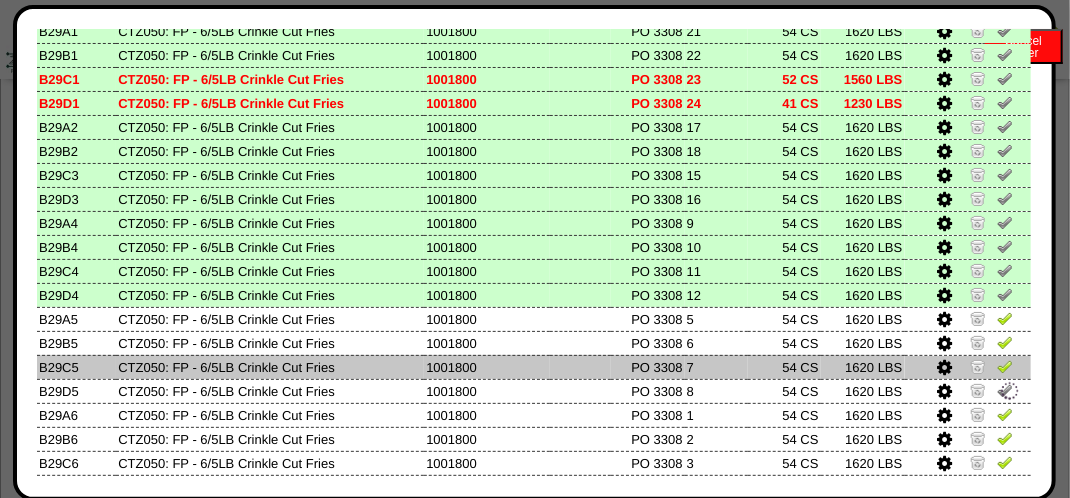 click at bounding box center [1005, 366] 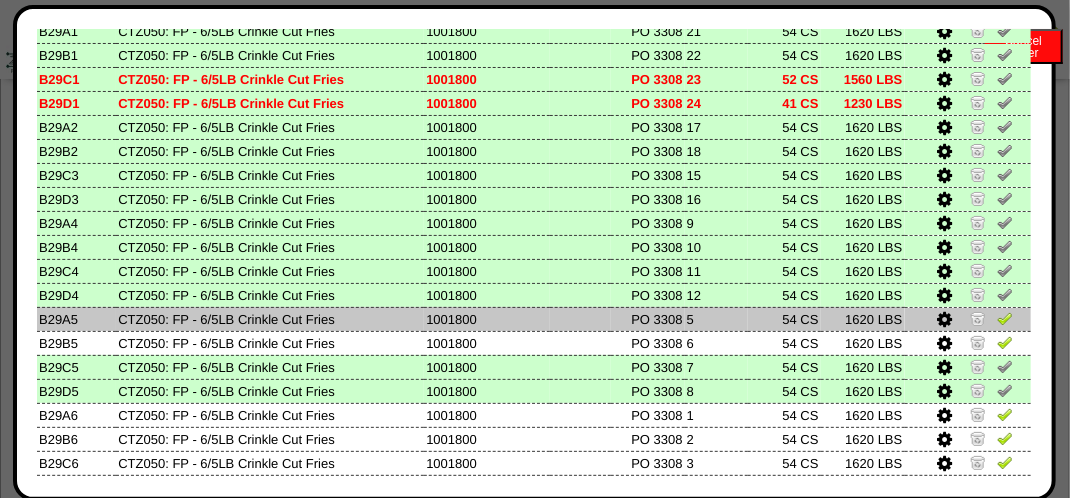 click at bounding box center (1005, 318) 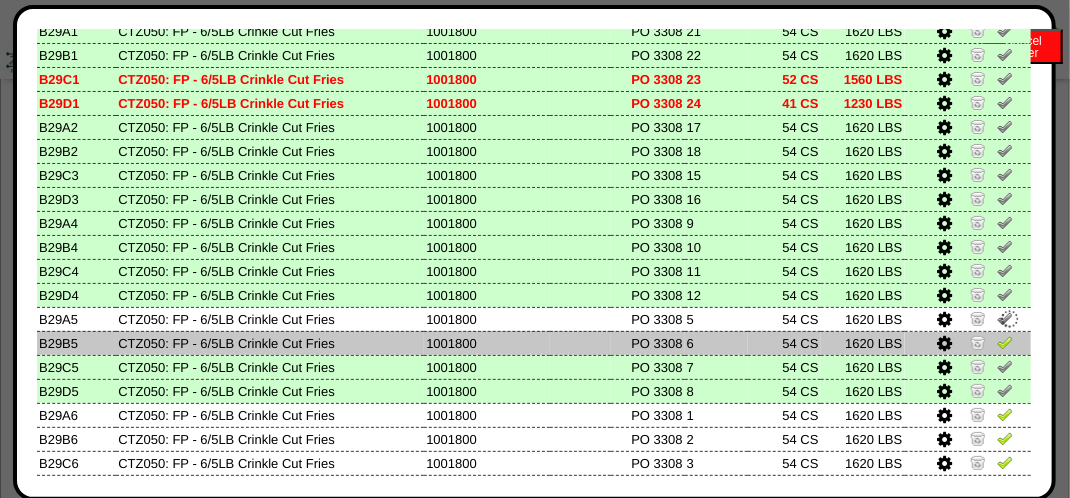 click at bounding box center [1005, 342] 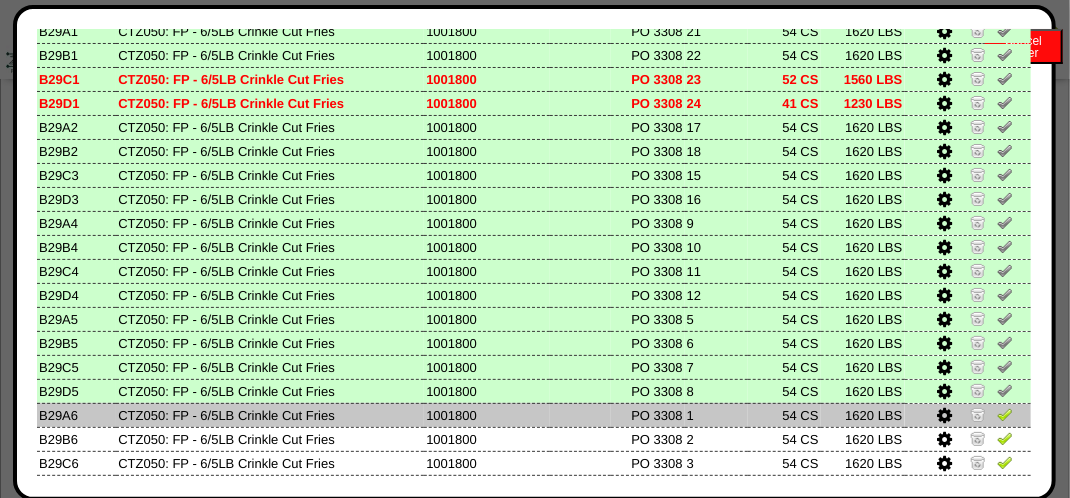 click at bounding box center [1005, 414] 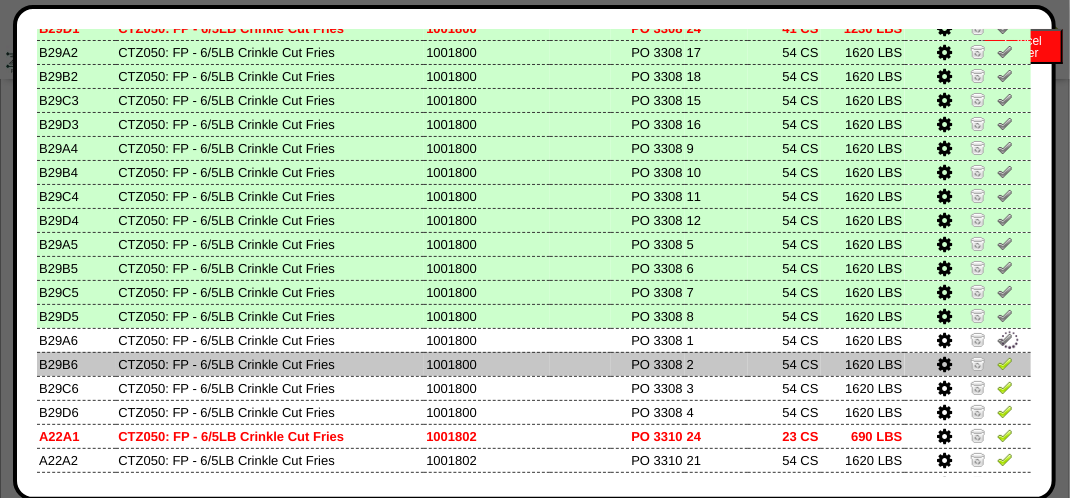scroll, scrollTop: 373, scrollLeft: 0, axis: vertical 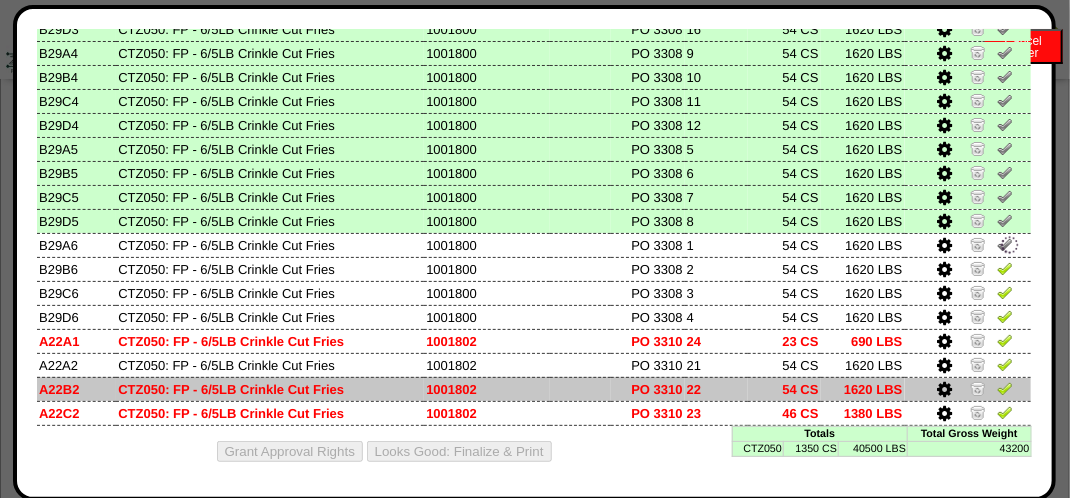 click at bounding box center (1005, 388) 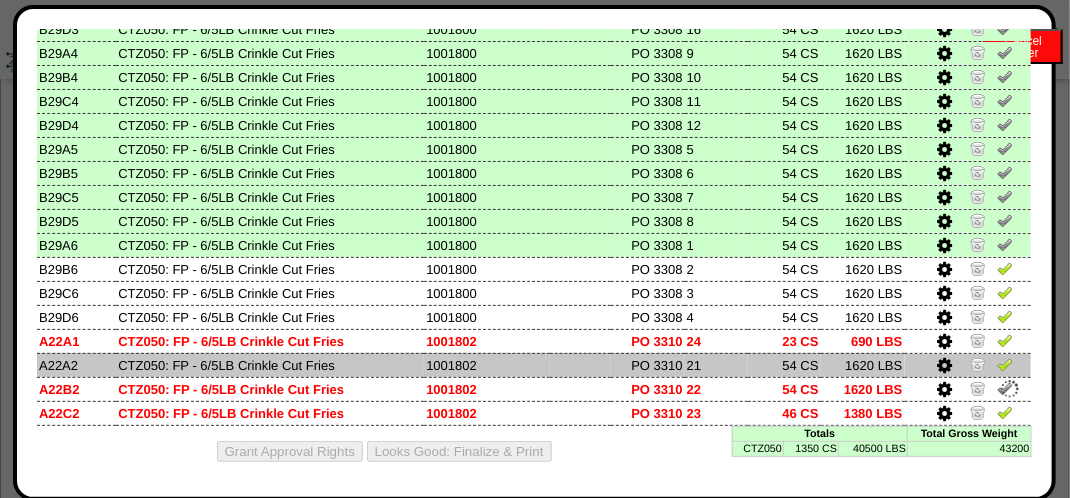 click at bounding box center (1005, 364) 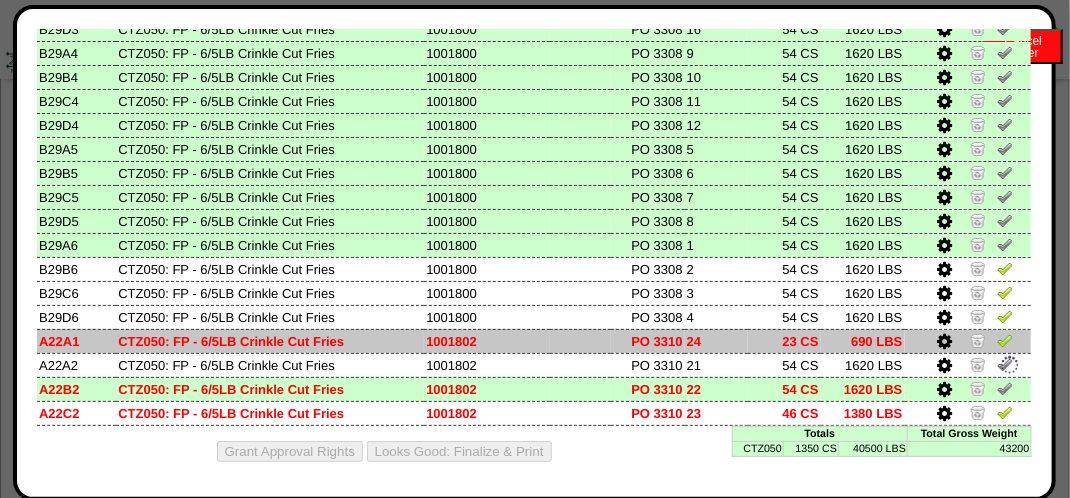 click at bounding box center (1005, 340) 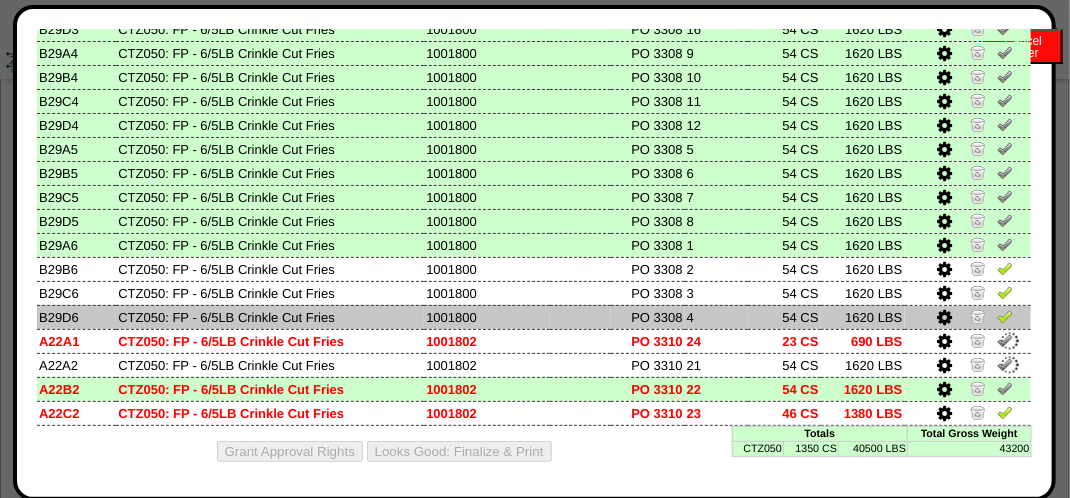 click at bounding box center (1005, 316) 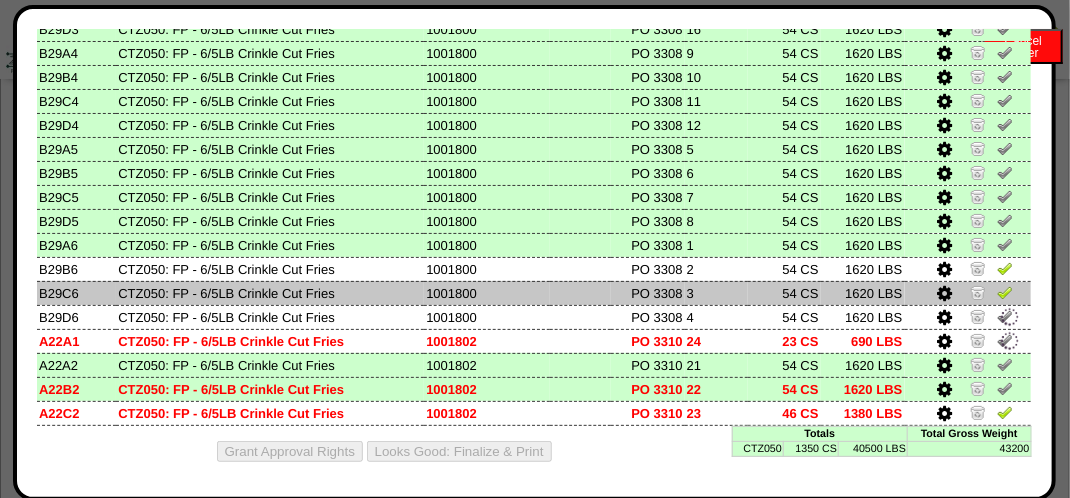 click at bounding box center (1005, 292) 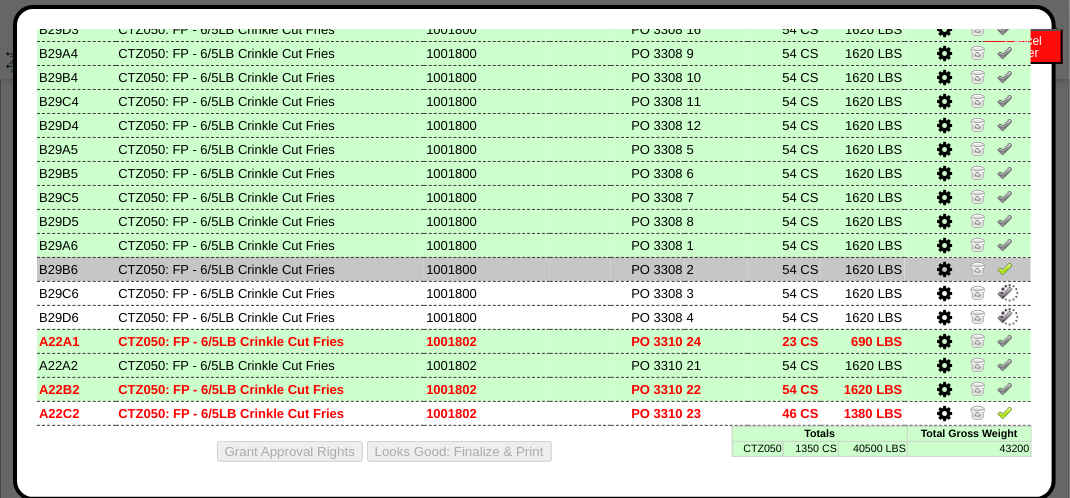 click at bounding box center [1005, 268] 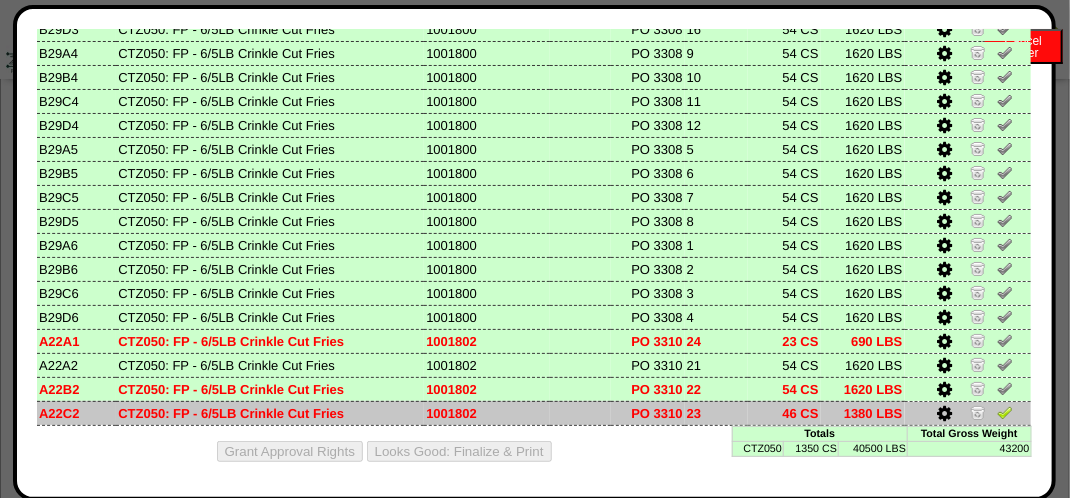 click at bounding box center (1005, 412) 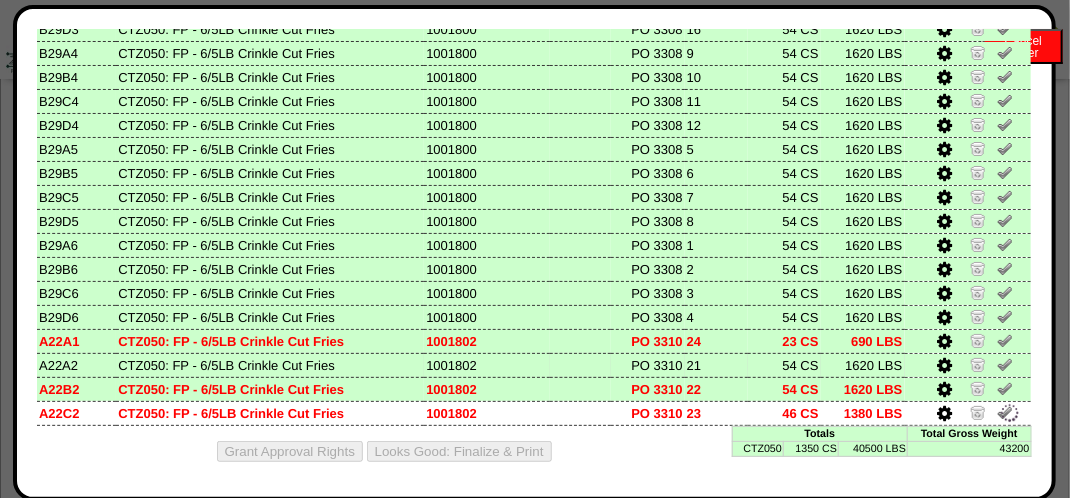 scroll, scrollTop: 2200, scrollLeft: 0, axis: vertical 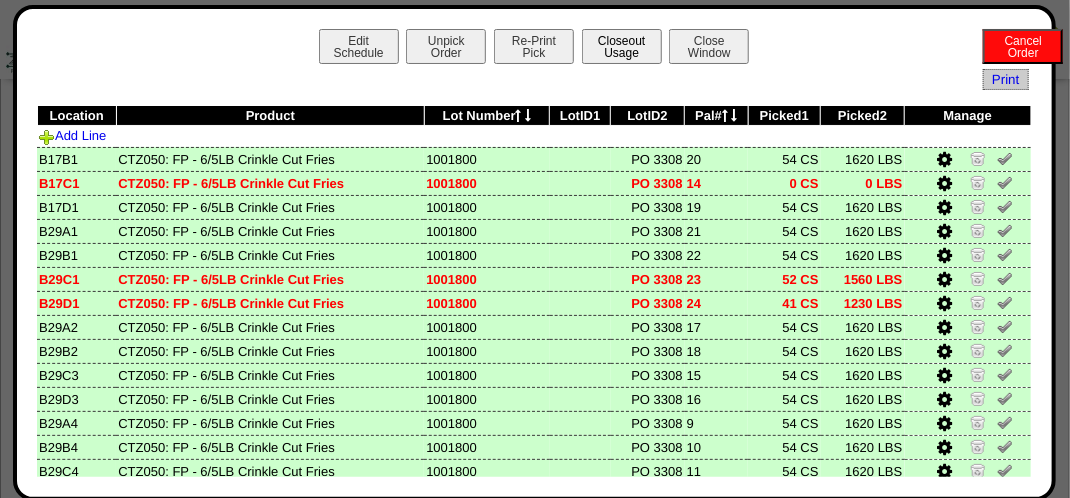click on "Closeout Usage" at bounding box center (622, 46) 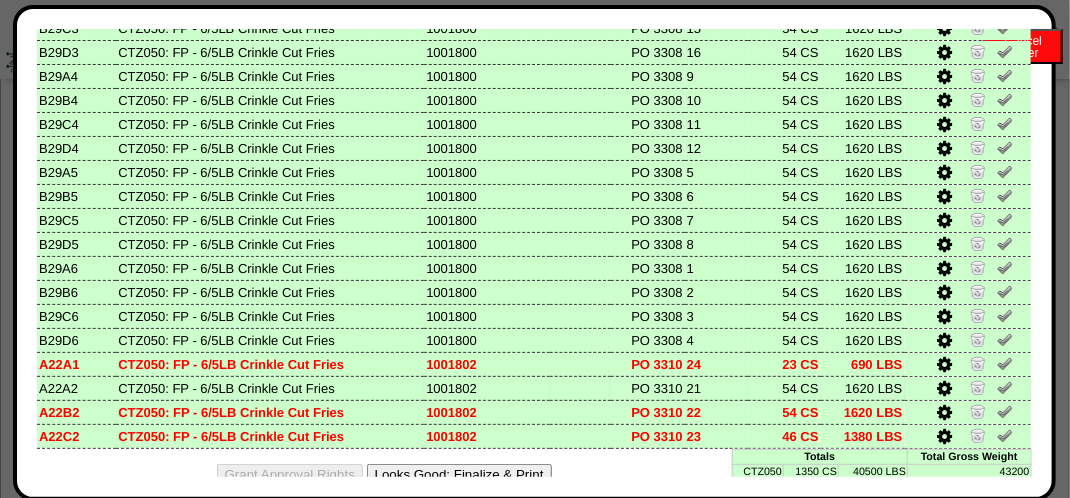scroll, scrollTop: 373, scrollLeft: 0, axis: vertical 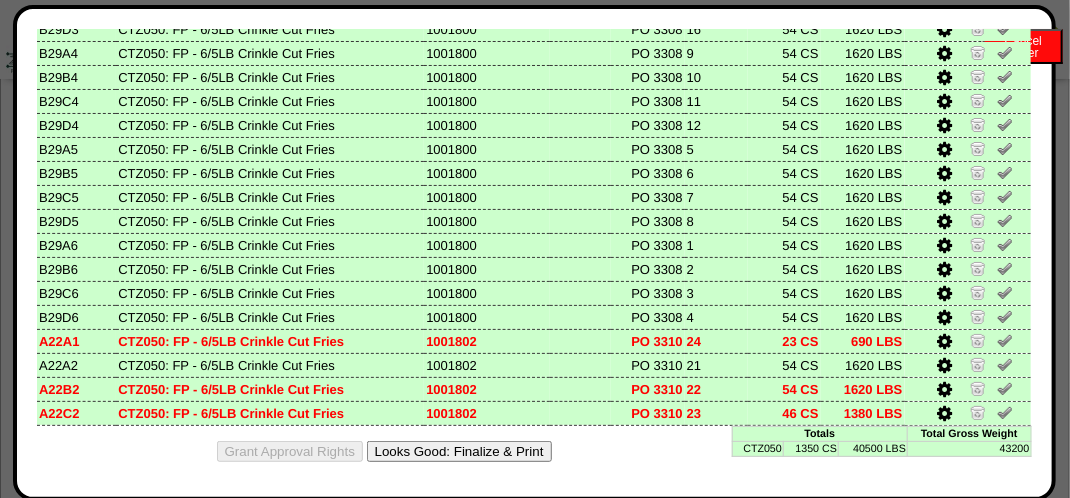 click on "Looks Good: Finalize & Print" at bounding box center [459, 451] 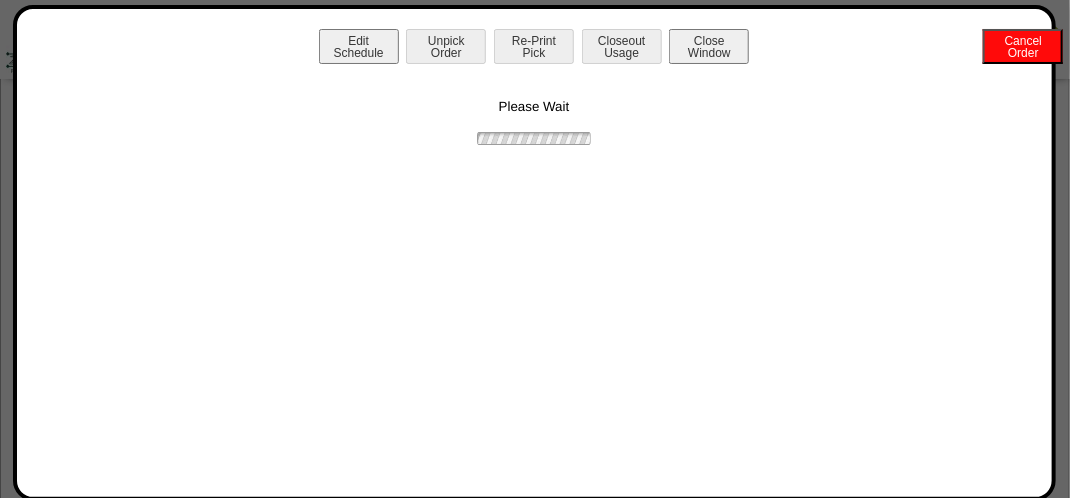 scroll, scrollTop: 0, scrollLeft: 0, axis: both 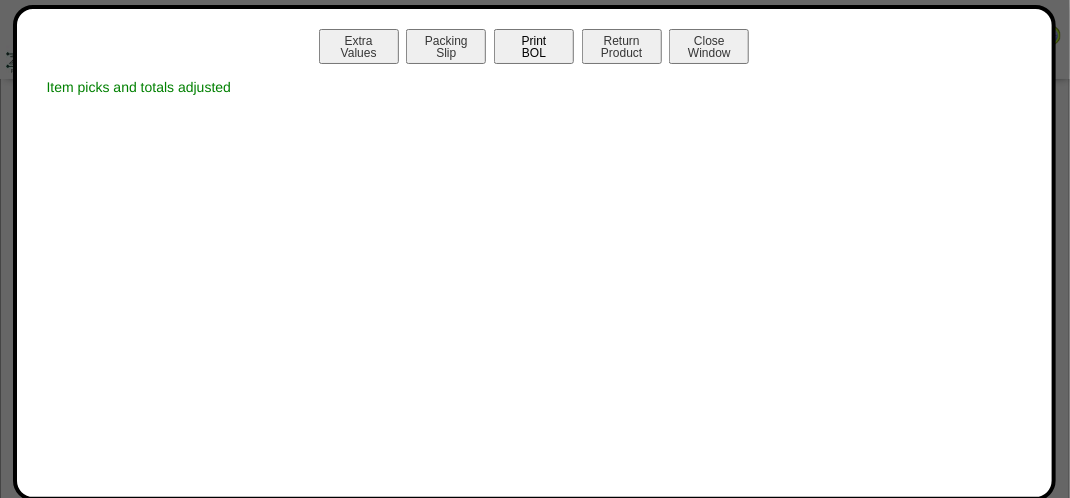 click on "Print BOL" at bounding box center [534, 46] 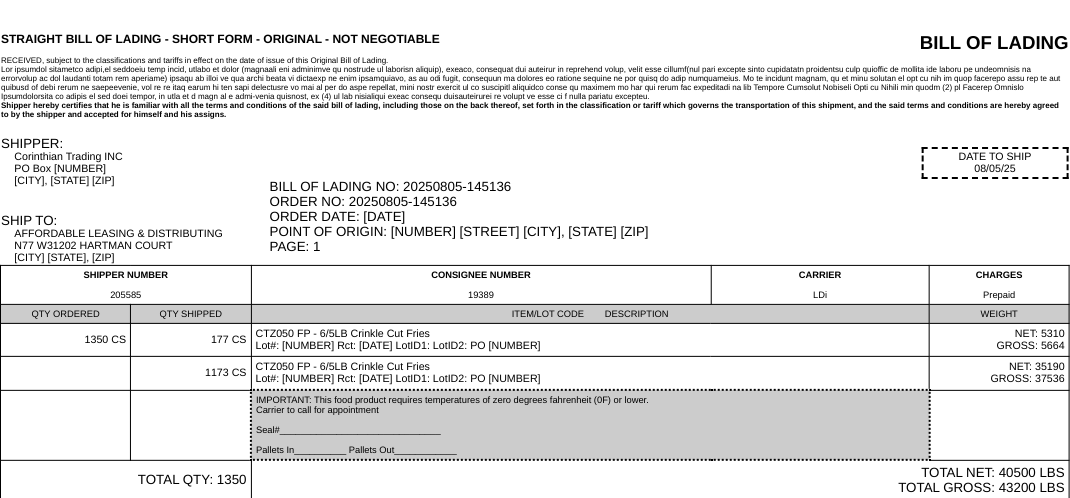 scroll, scrollTop: 0, scrollLeft: 0, axis: both 